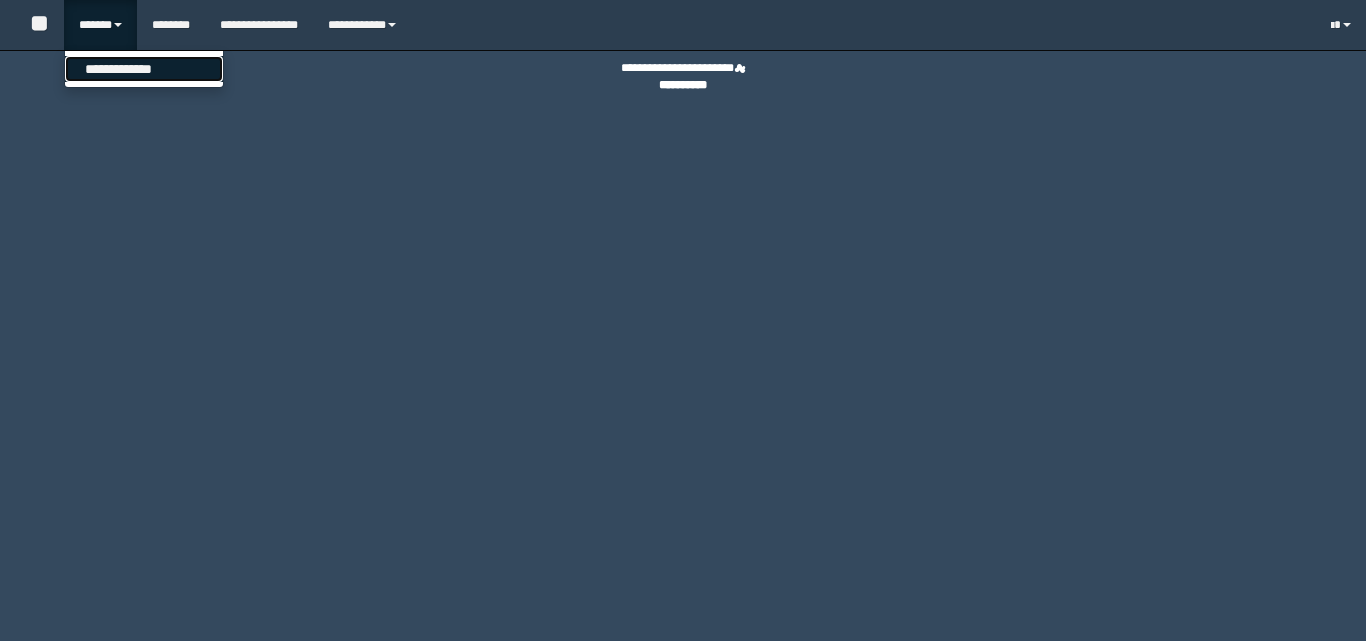 click on "**********" at bounding box center [144, 69] 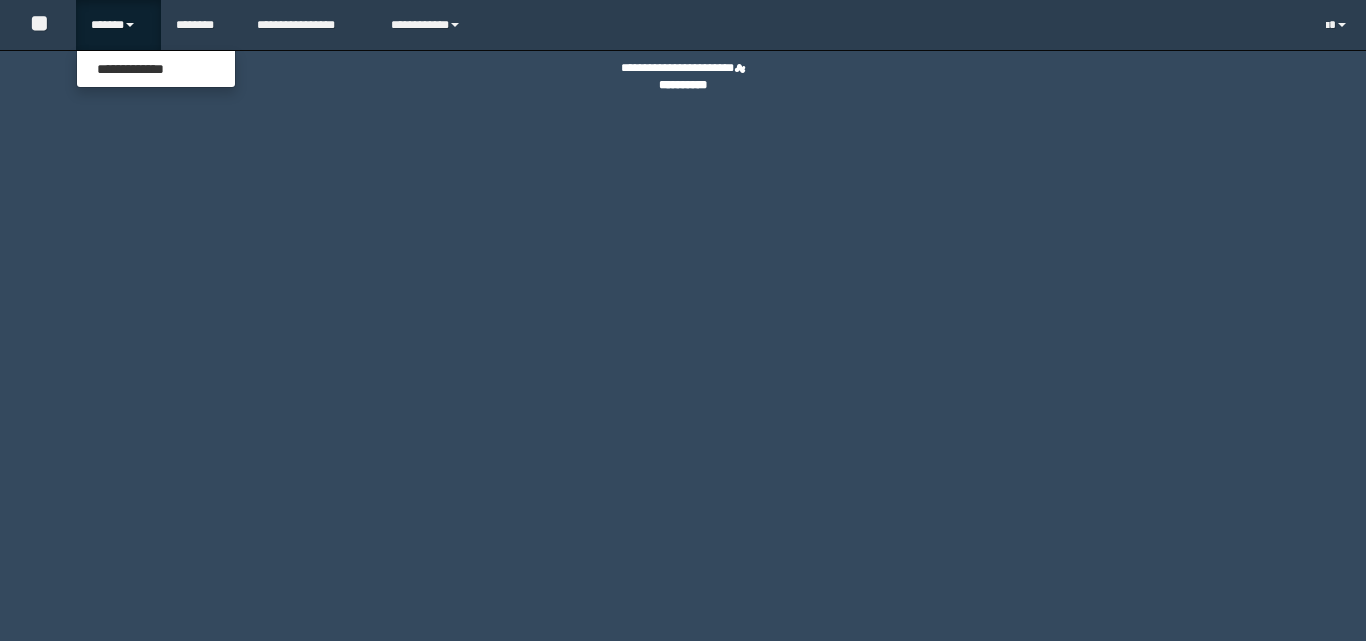 scroll, scrollTop: 0, scrollLeft: 0, axis: both 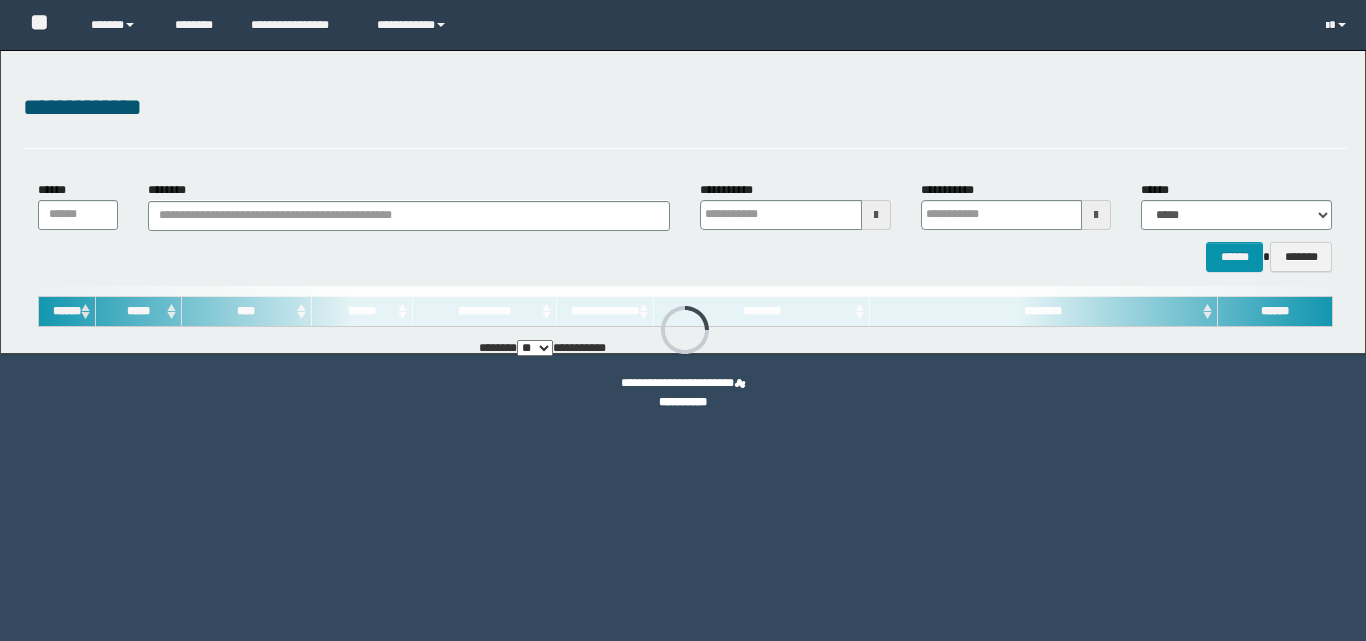 type on "**********" 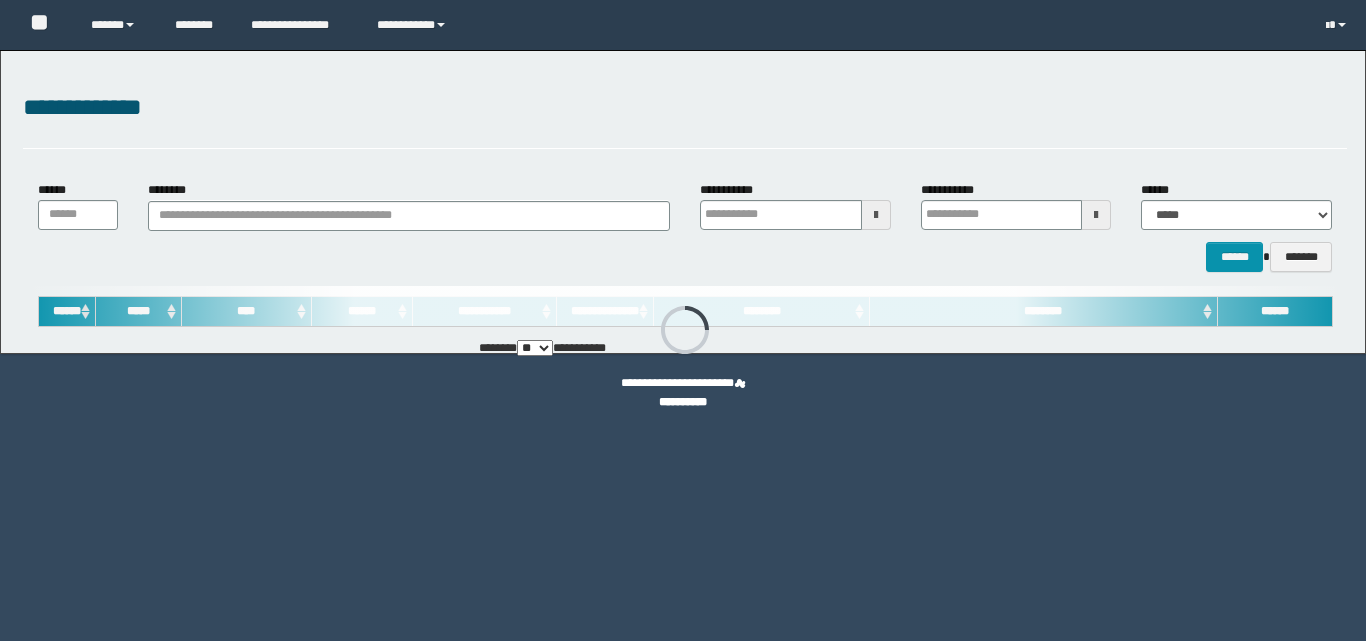 type on "**********" 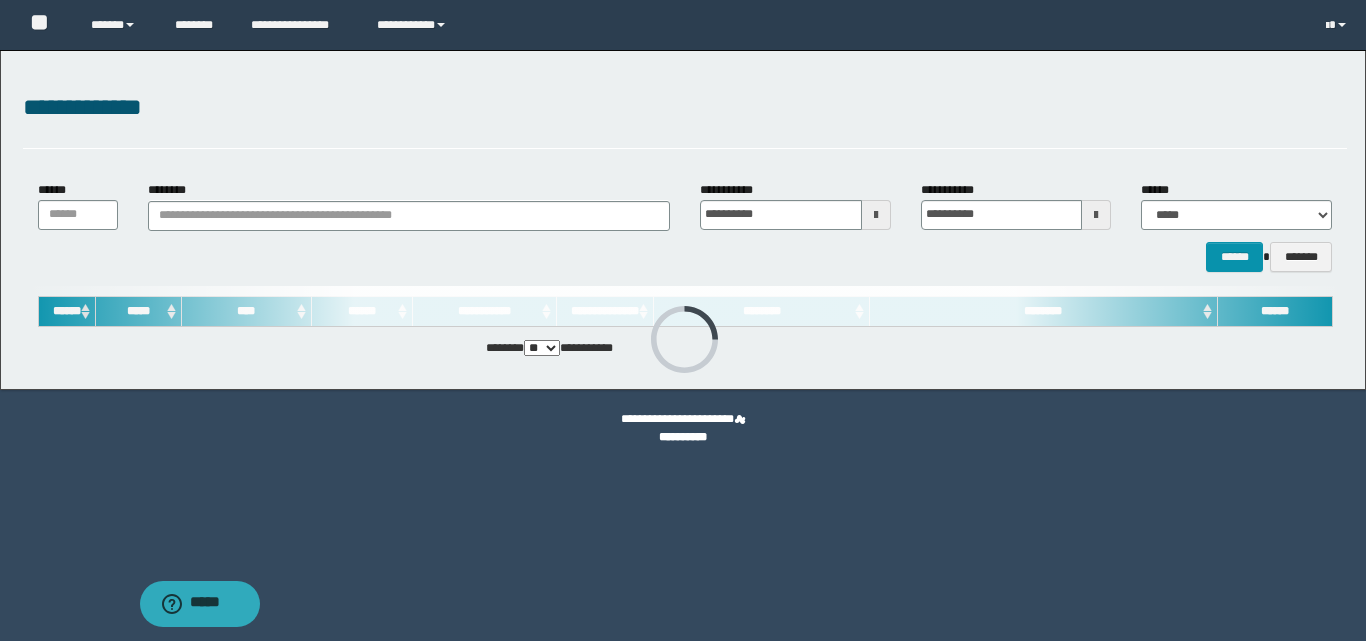 scroll, scrollTop: 0, scrollLeft: 0, axis: both 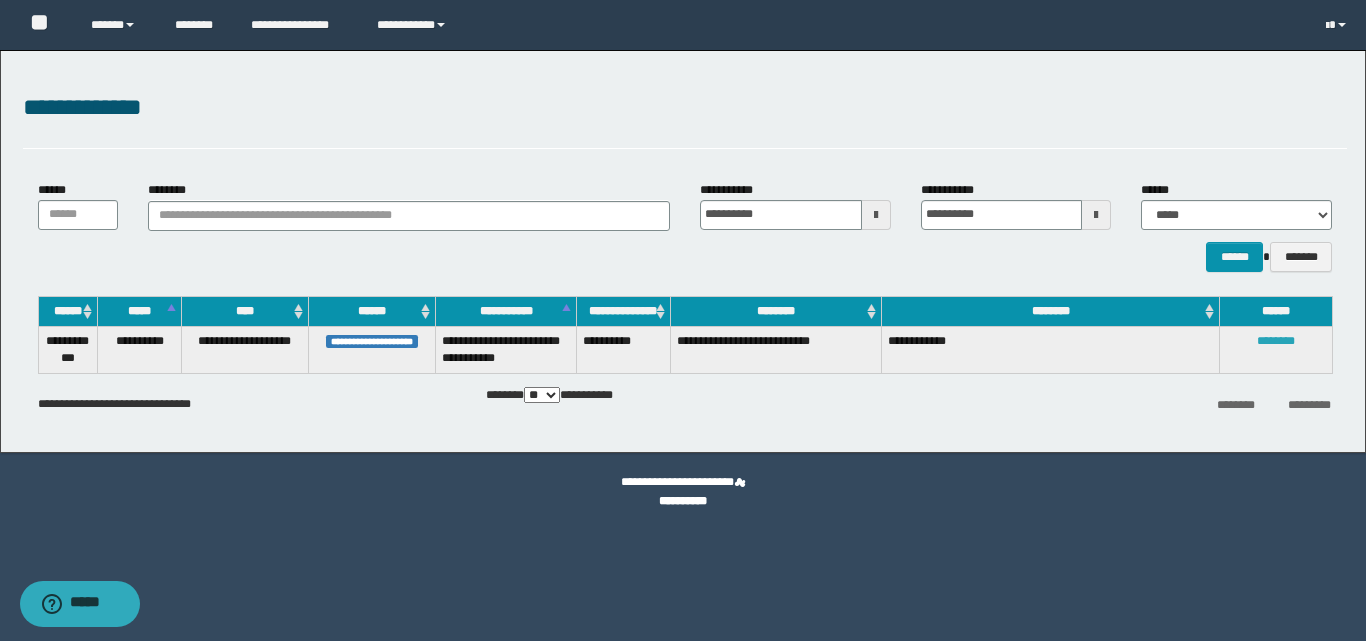 click on "********" at bounding box center (1276, 341) 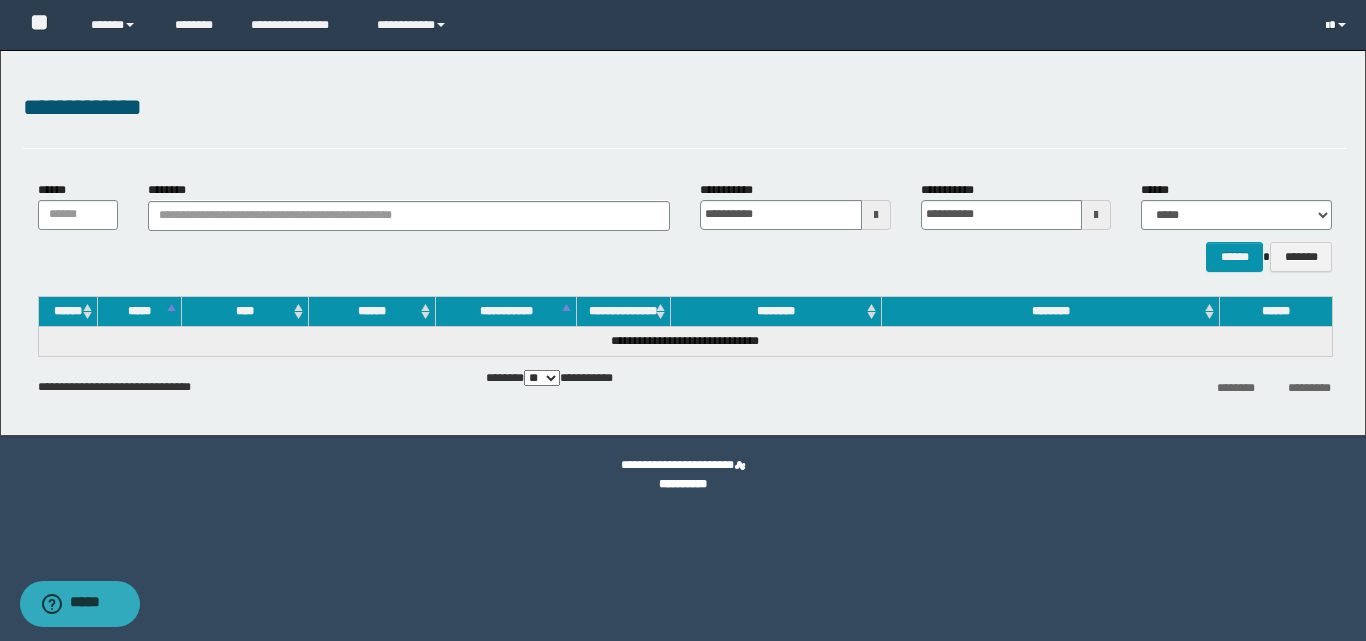 drag, startPoint x: 1334, startPoint y: 25, endPoint x: 1325, endPoint y: 69, distance: 44.911022 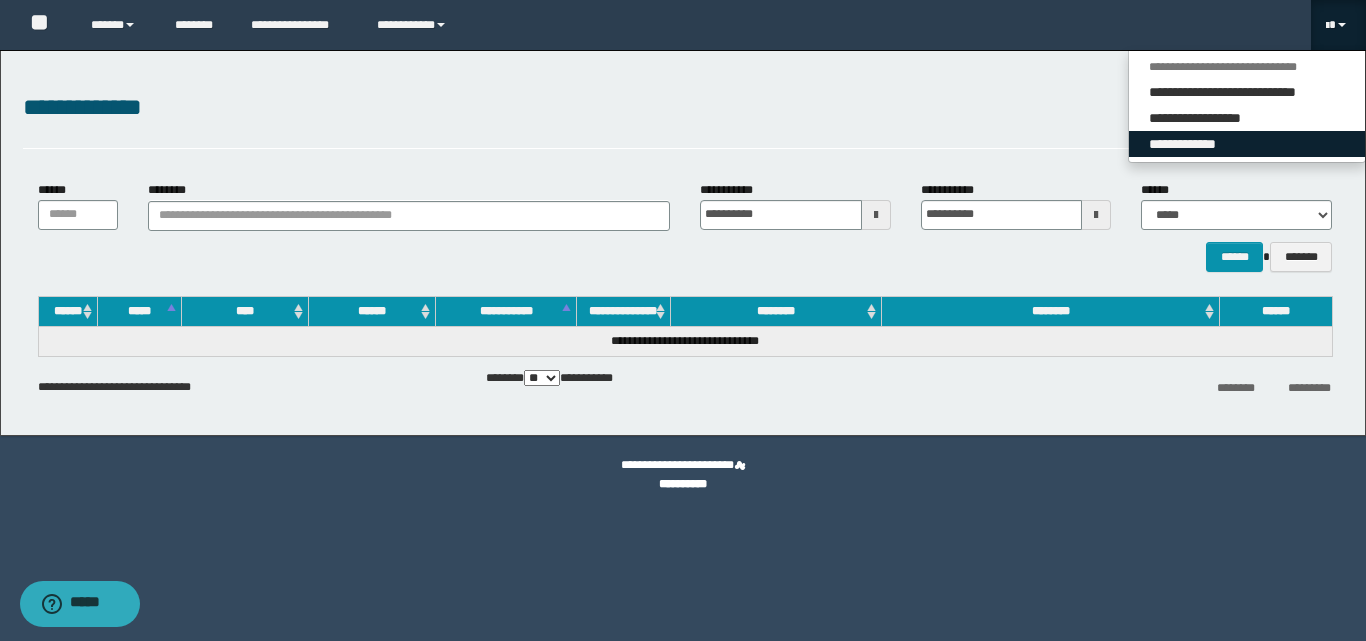 drag, startPoint x: 1247, startPoint y: 142, endPoint x: 653, endPoint y: 74, distance: 597.8796 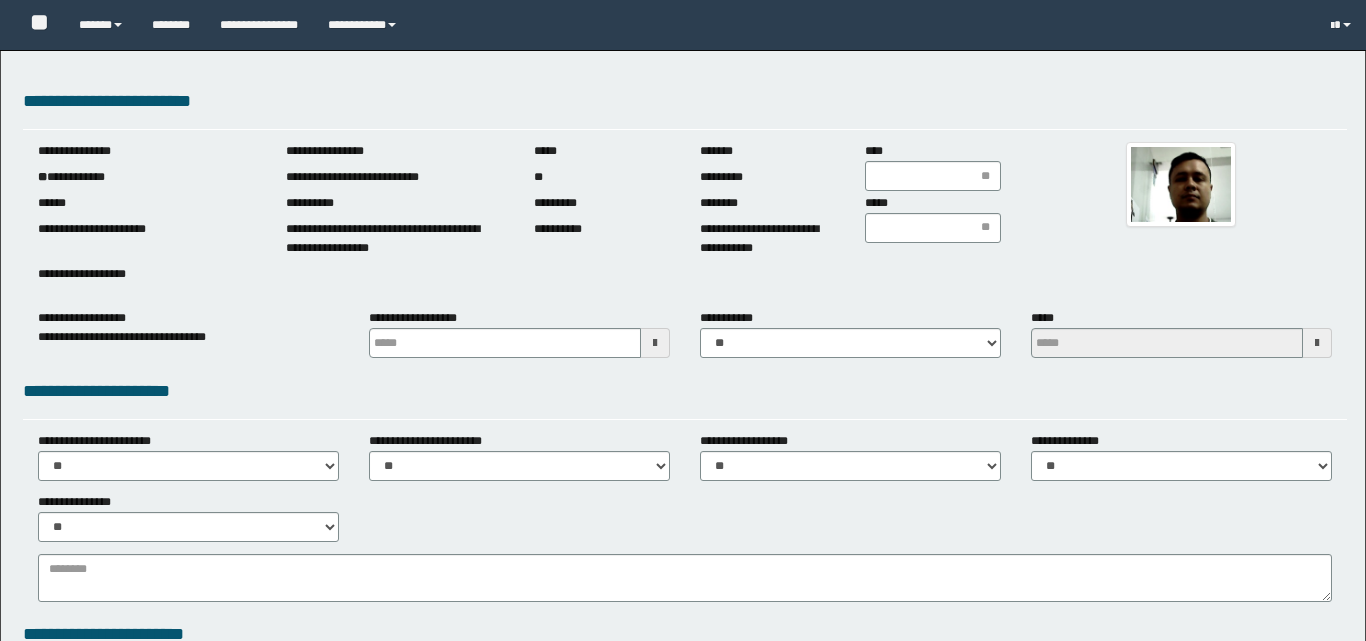 type 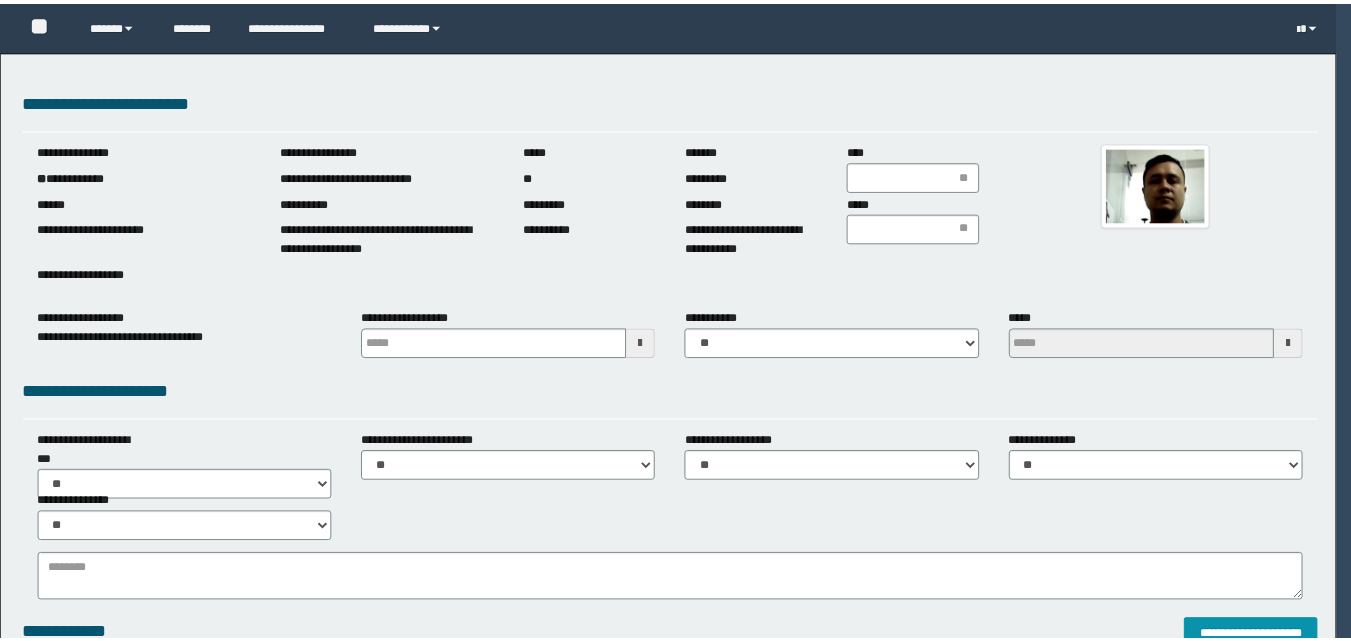 scroll, scrollTop: 0, scrollLeft: 0, axis: both 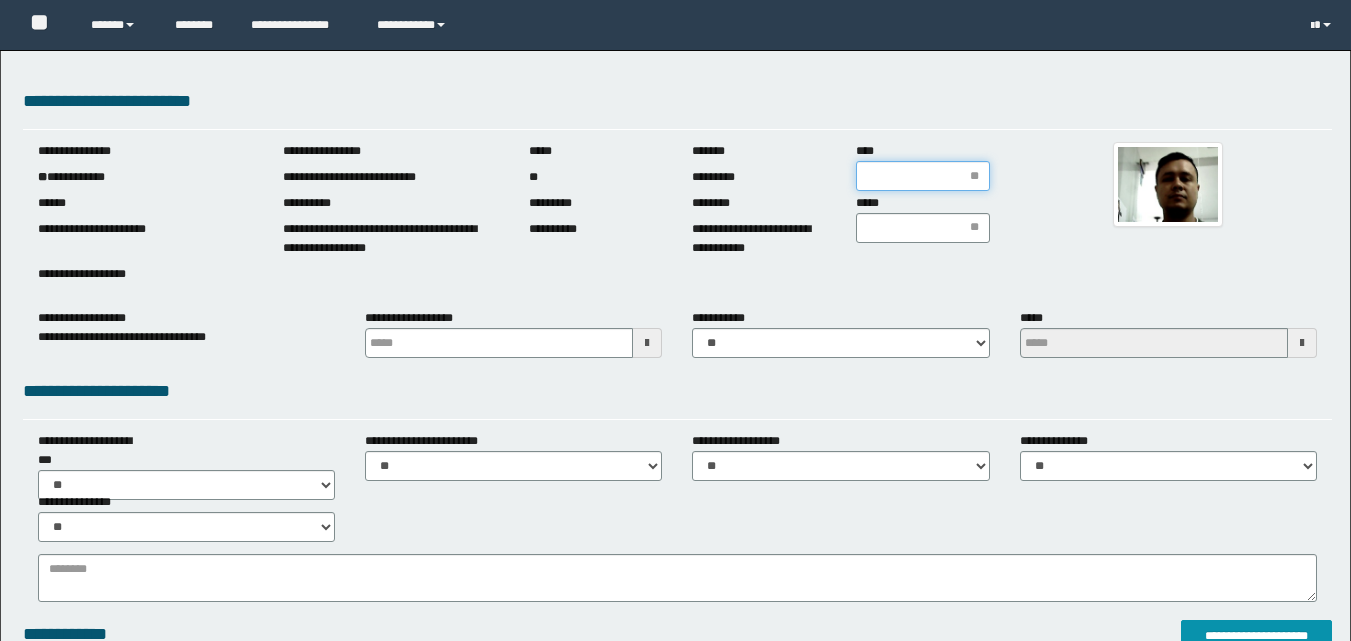 click on "****" at bounding box center (923, 176) 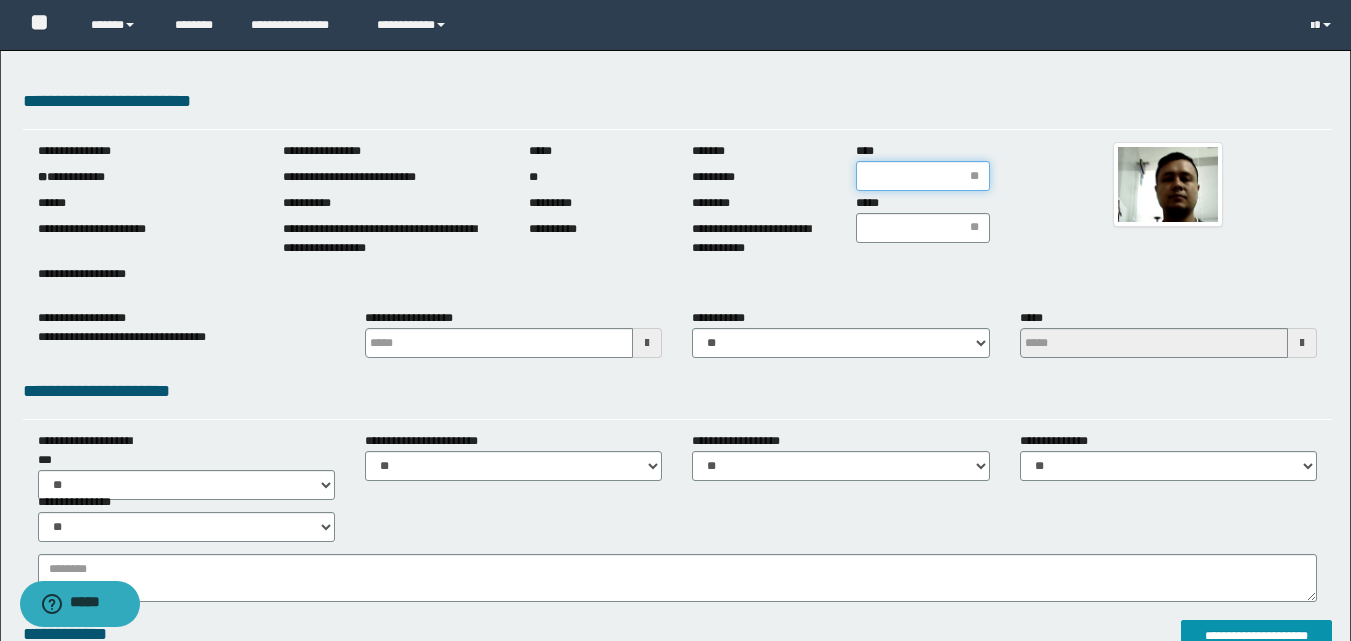 scroll, scrollTop: 0, scrollLeft: 0, axis: both 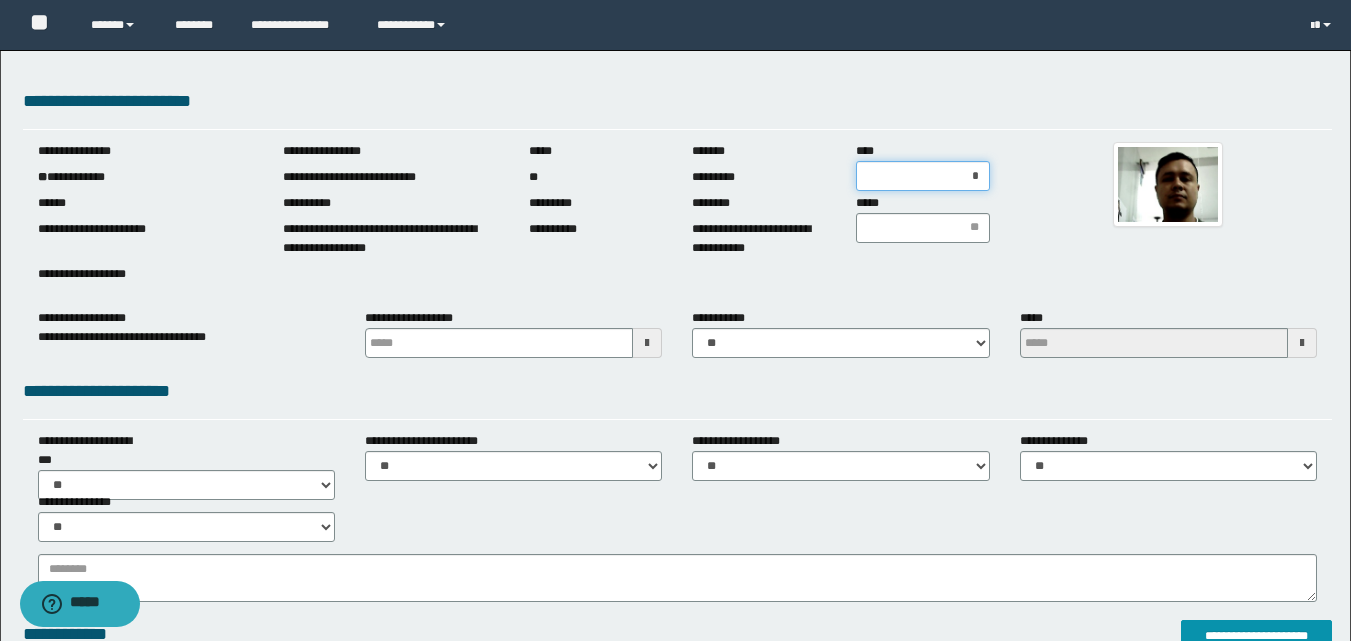 type on "**" 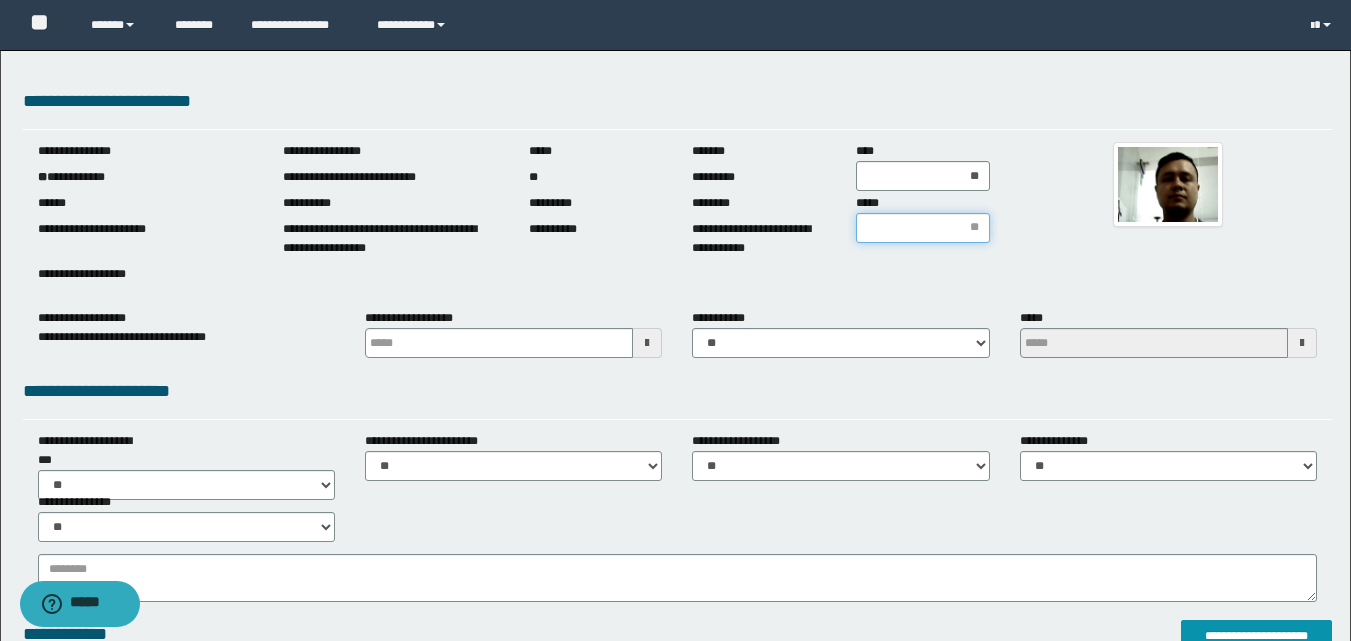 click on "*****" at bounding box center (923, 228) 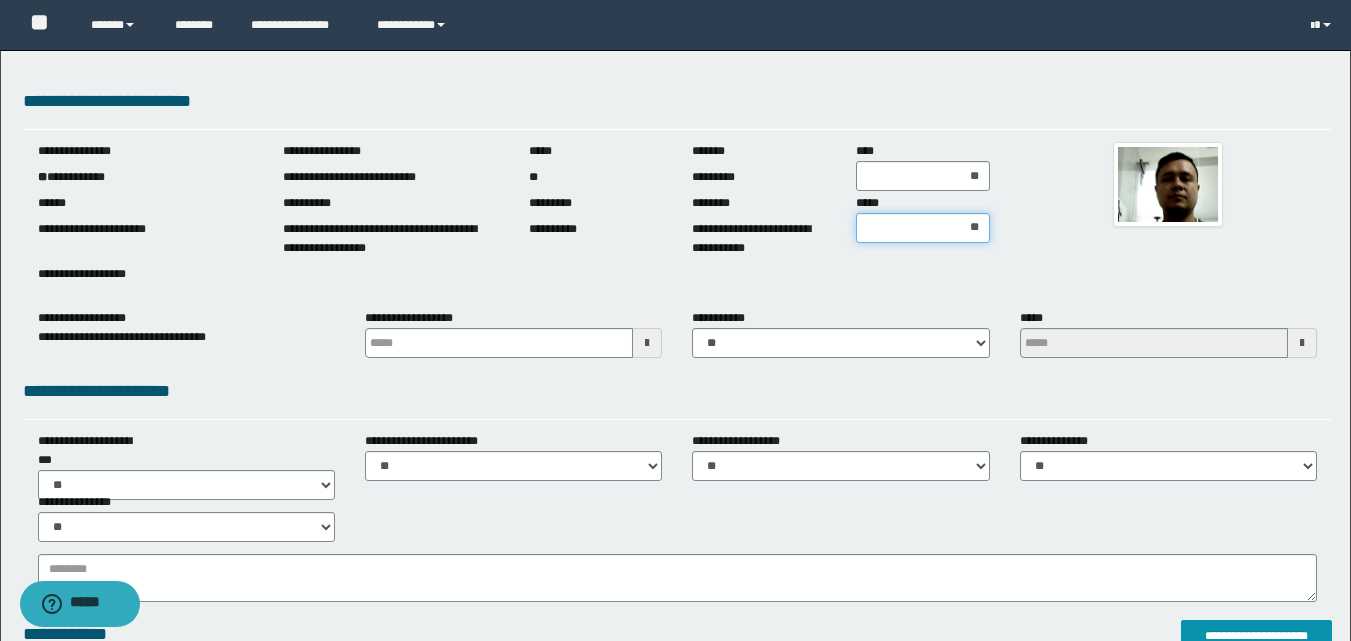 type on "***" 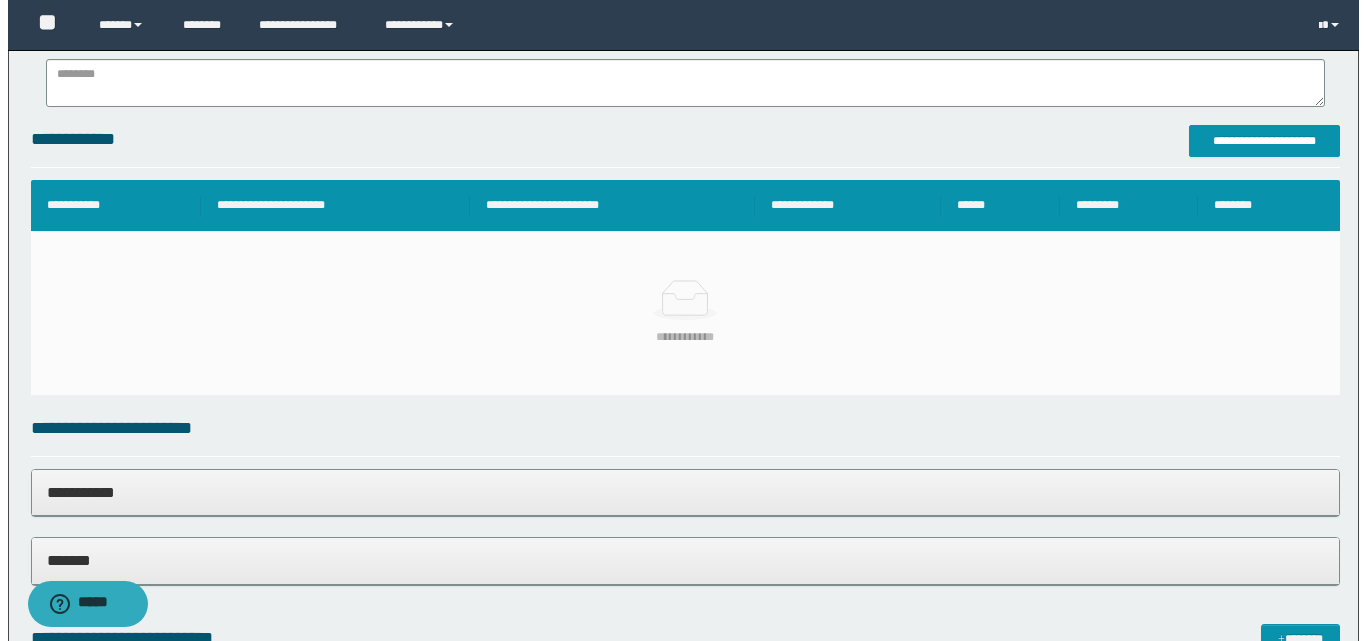 scroll, scrollTop: 518, scrollLeft: 0, axis: vertical 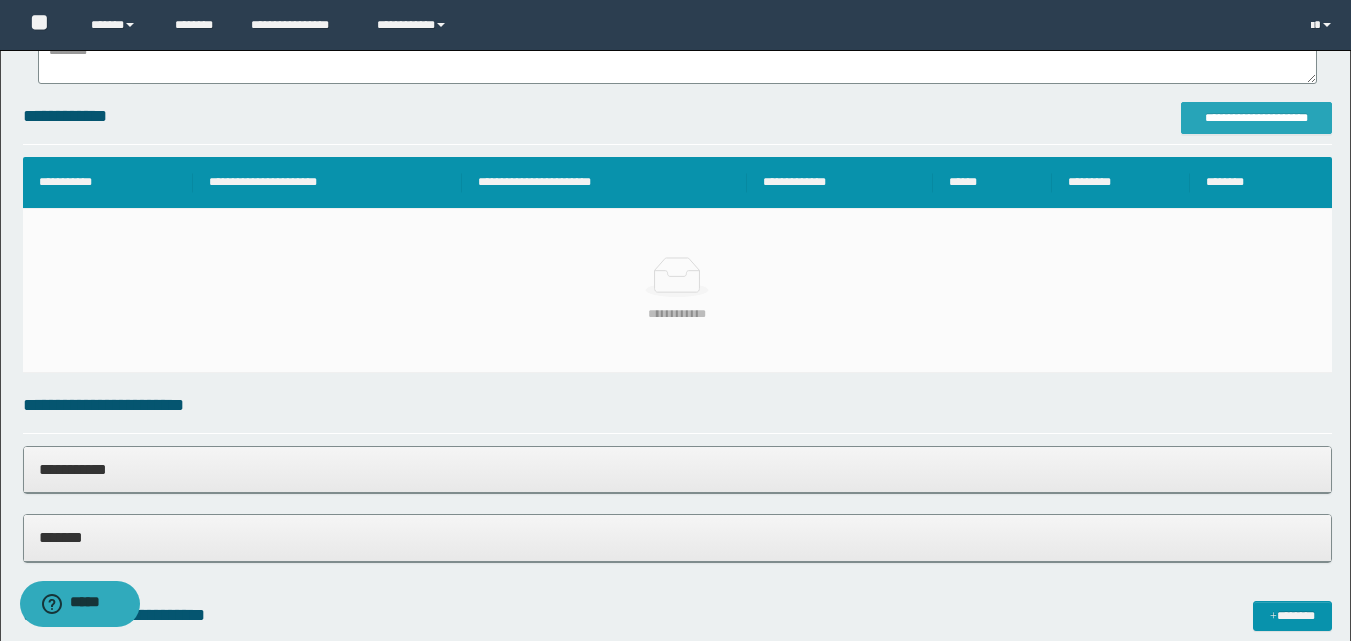 click on "**********" at bounding box center [1256, 118] 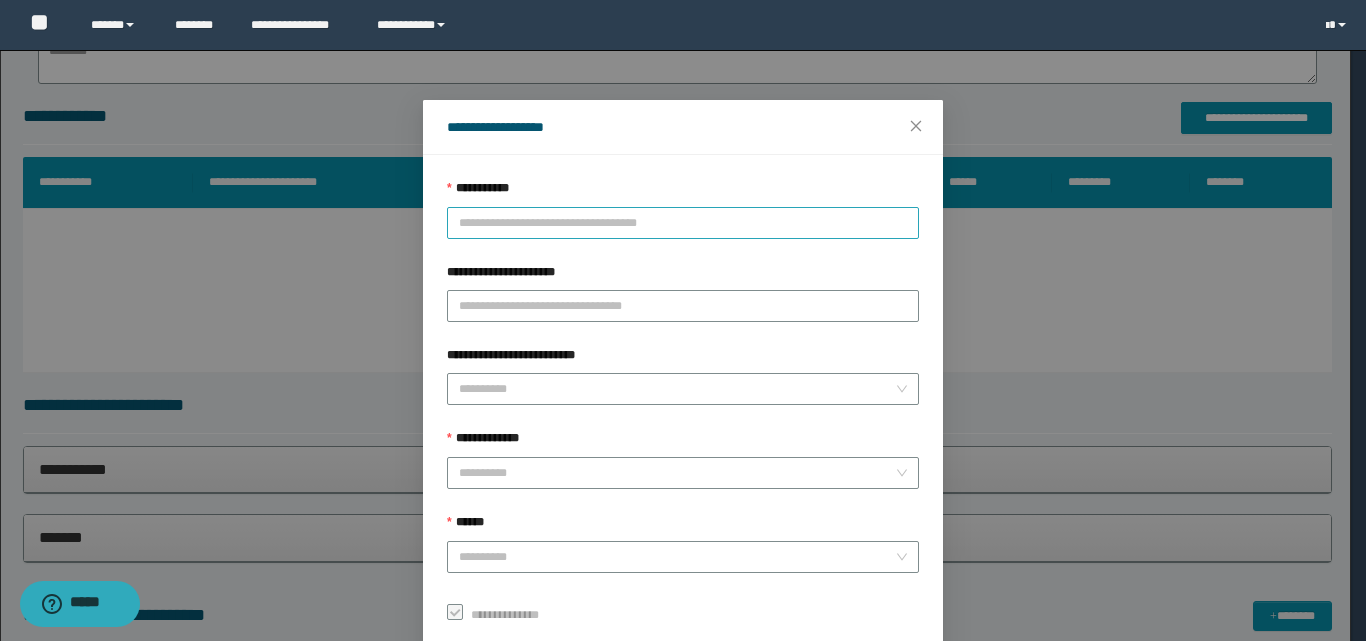 click on "**********" at bounding box center [683, 223] 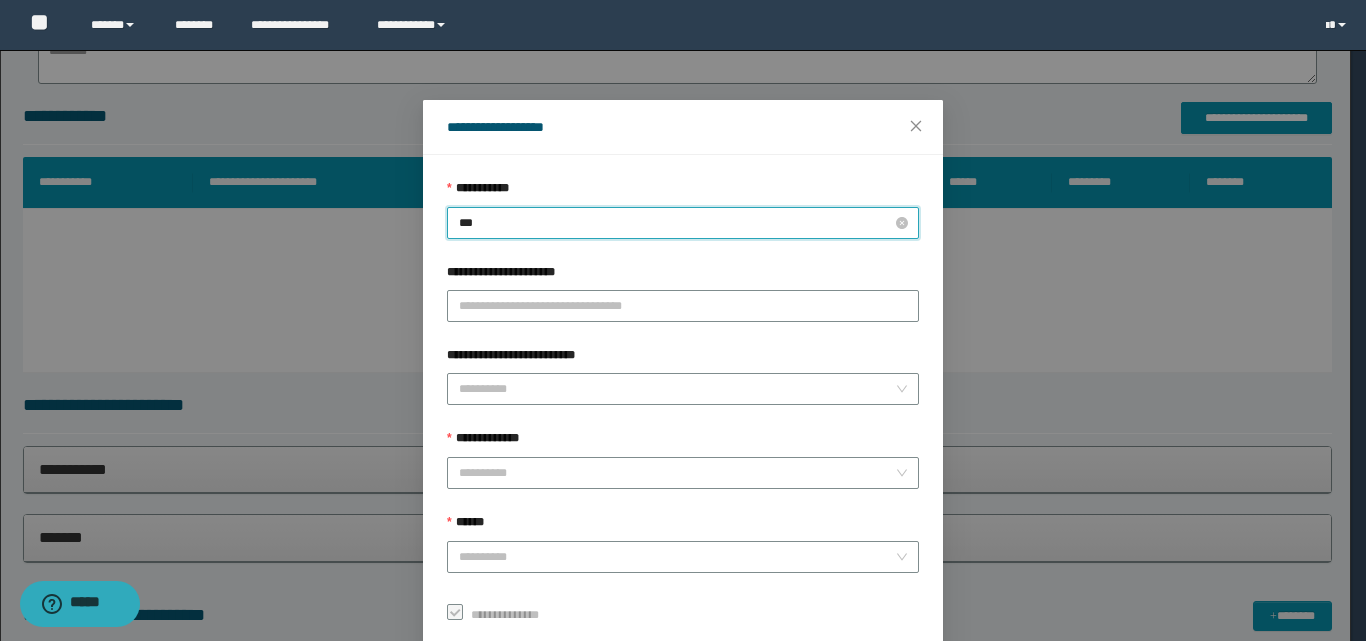 type on "****" 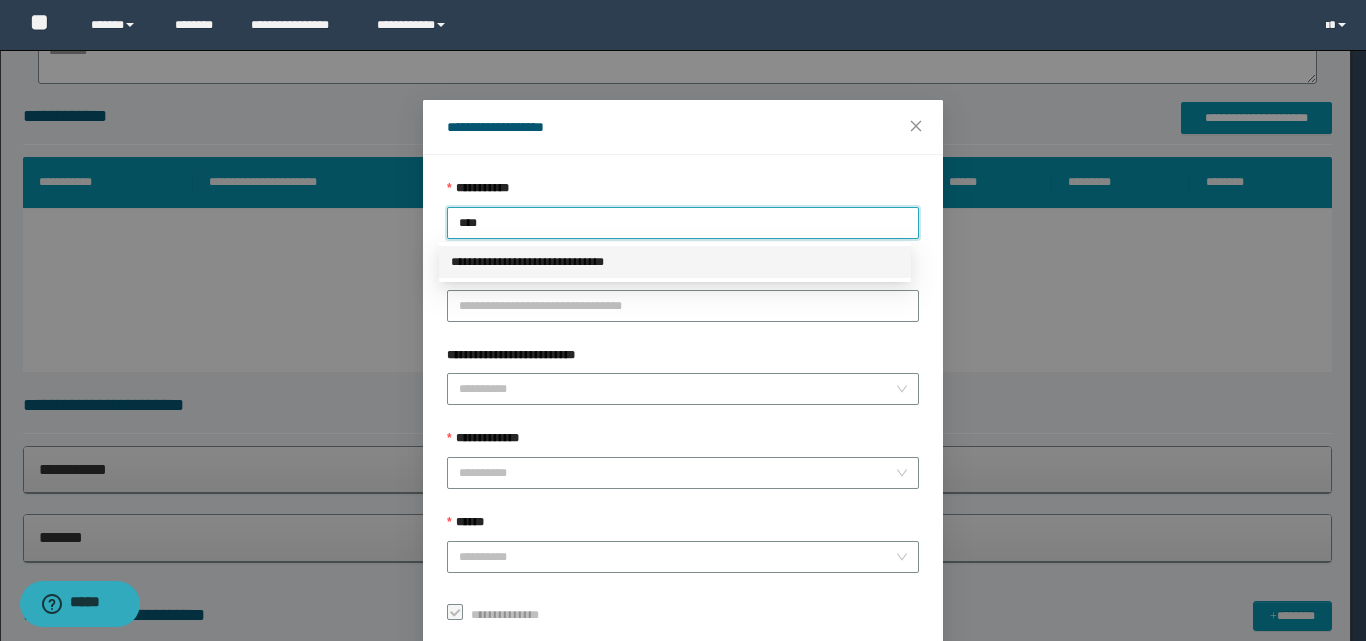 click on "**********" at bounding box center [675, 262] 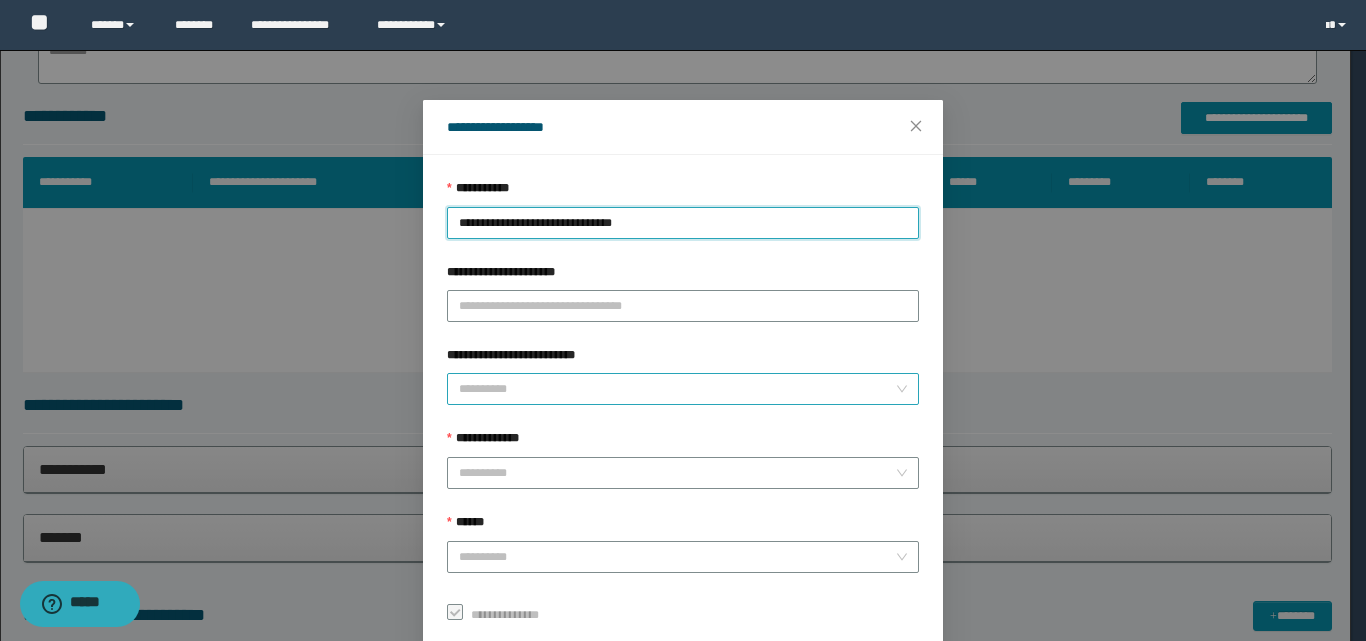 click on "**********" at bounding box center [677, 389] 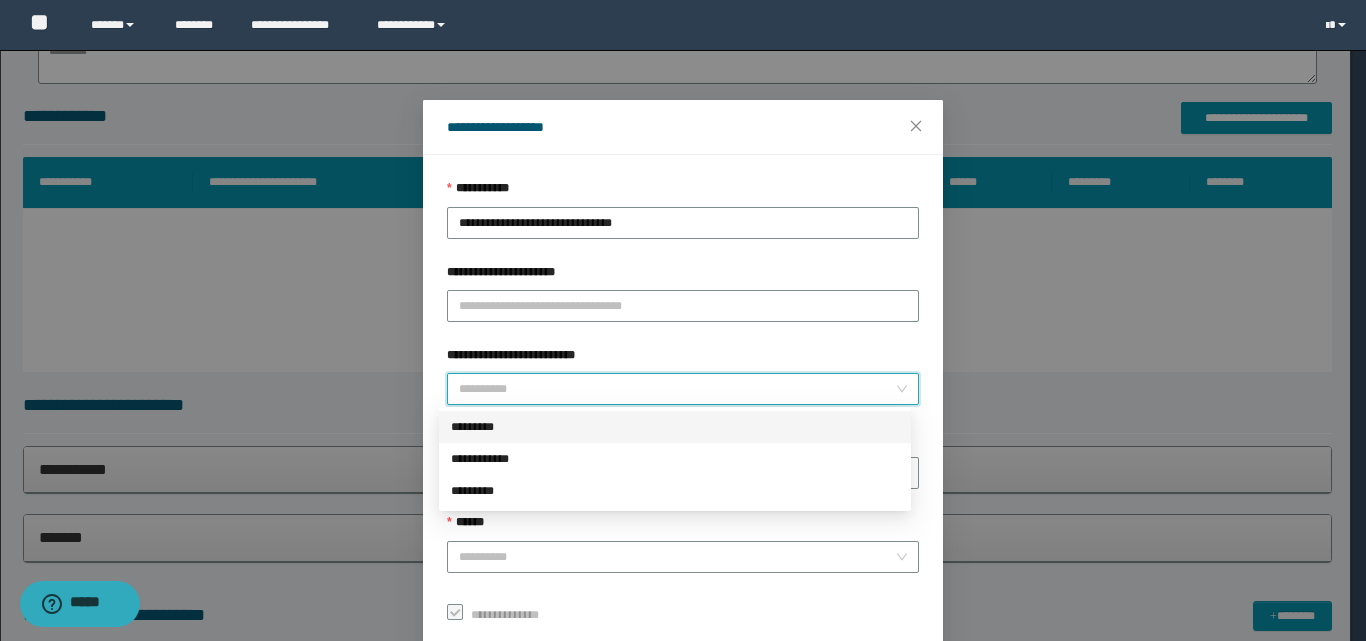 click on "*********" at bounding box center [675, 427] 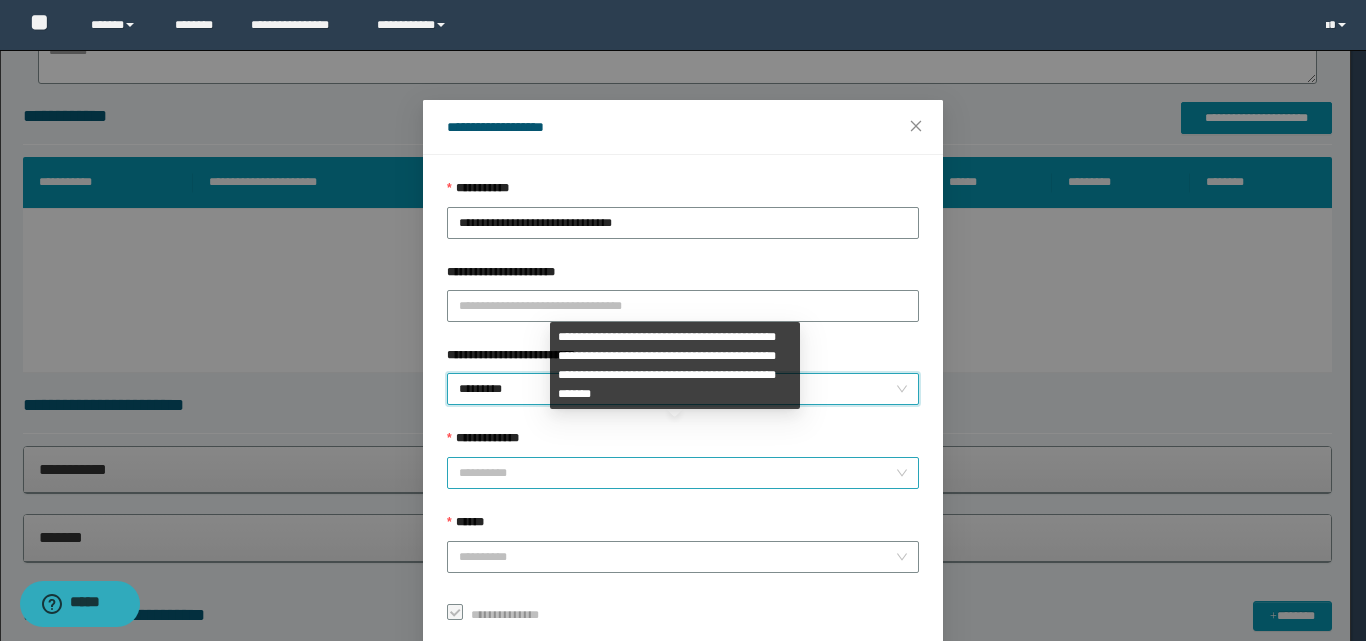 click on "**********" at bounding box center (677, 473) 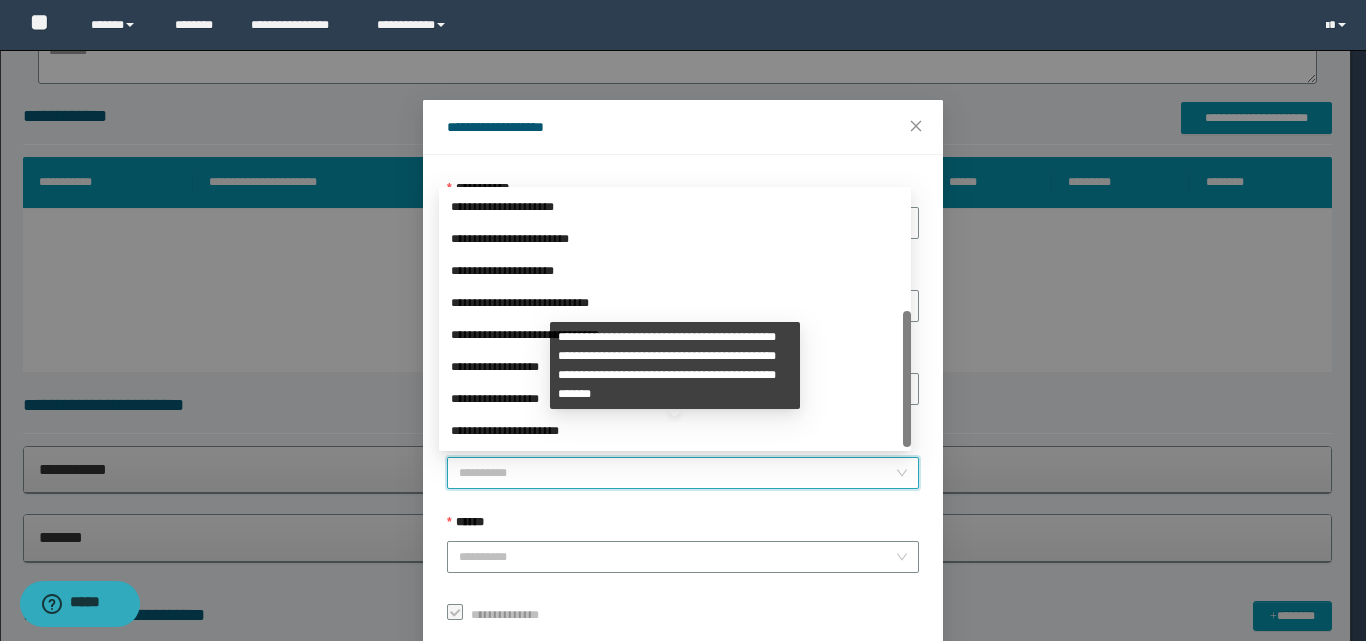 scroll, scrollTop: 224, scrollLeft: 0, axis: vertical 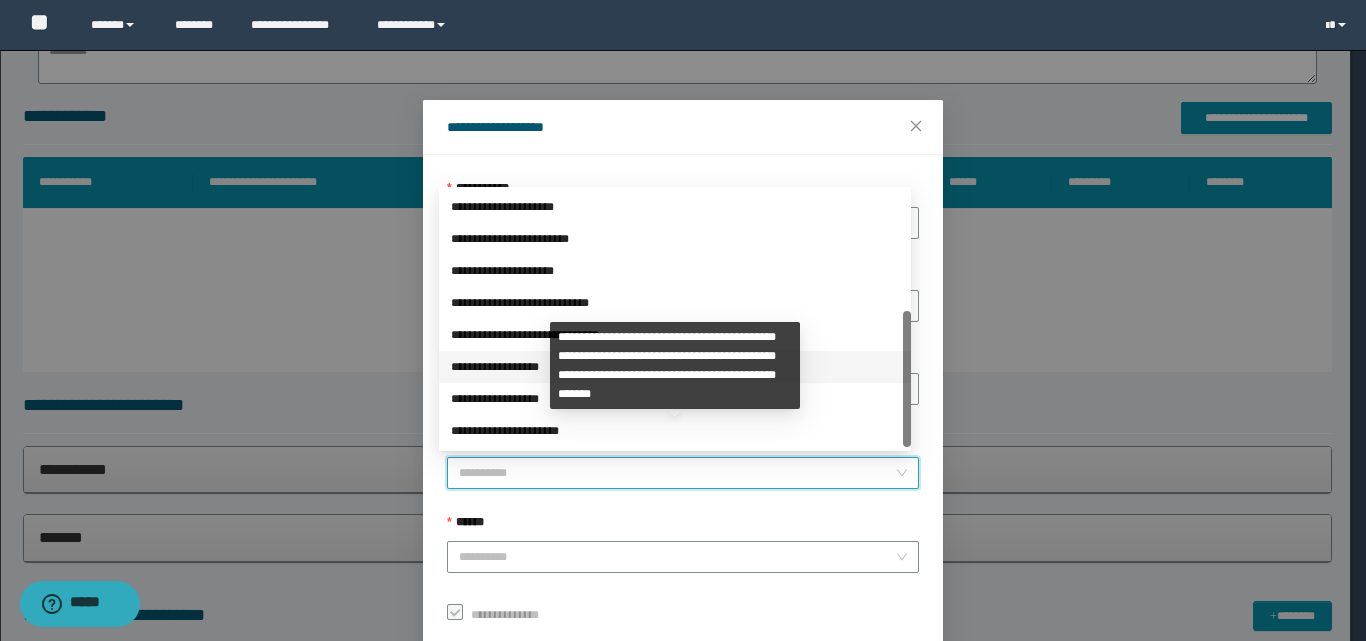 click on "**********" at bounding box center (675, 367) 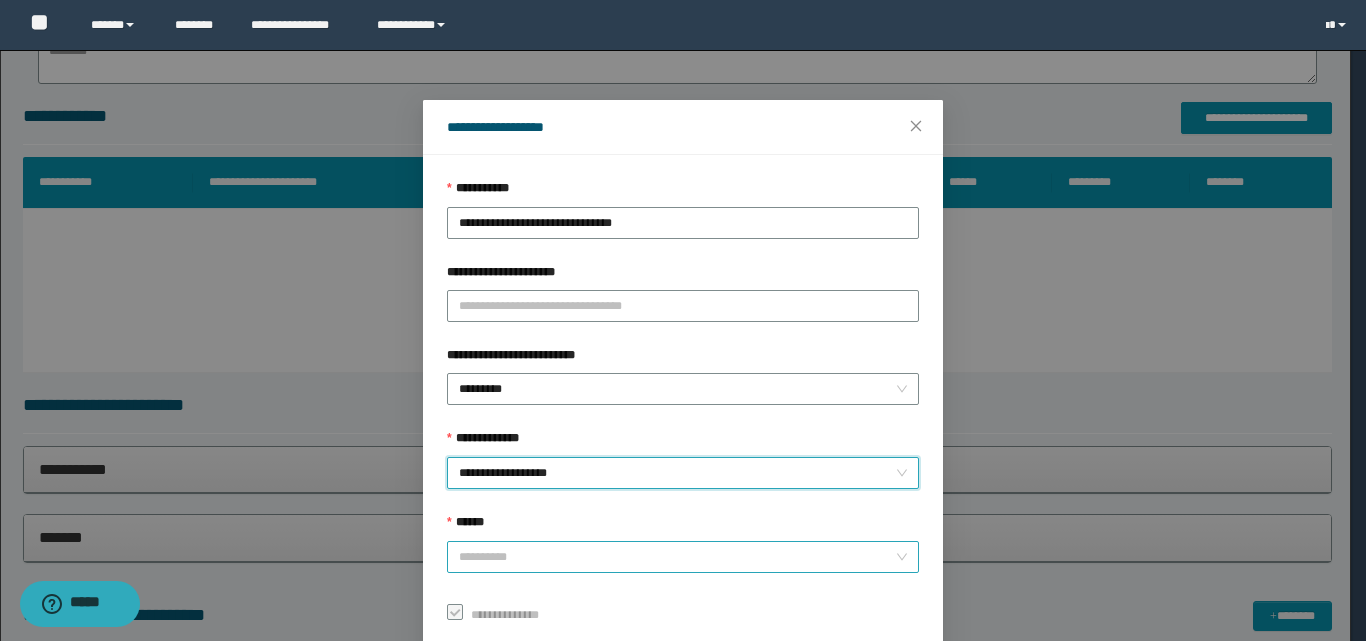 click on "******" at bounding box center (677, 557) 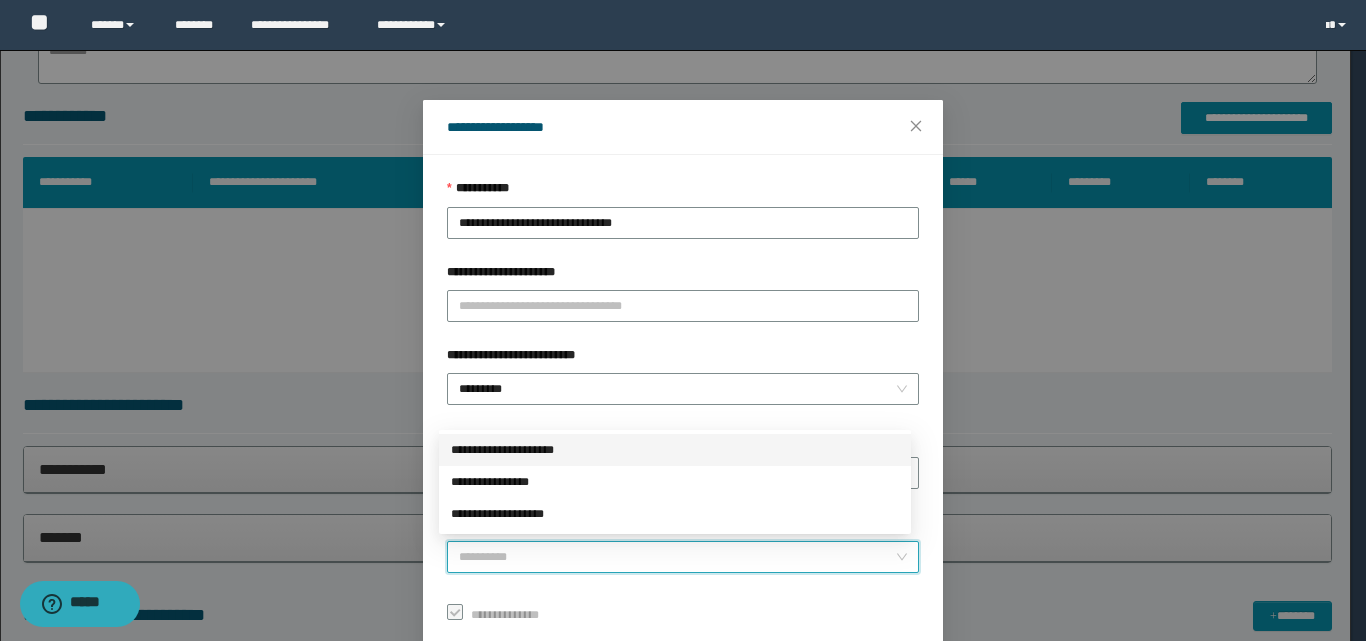 click on "**********" at bounding box center (675, 450) 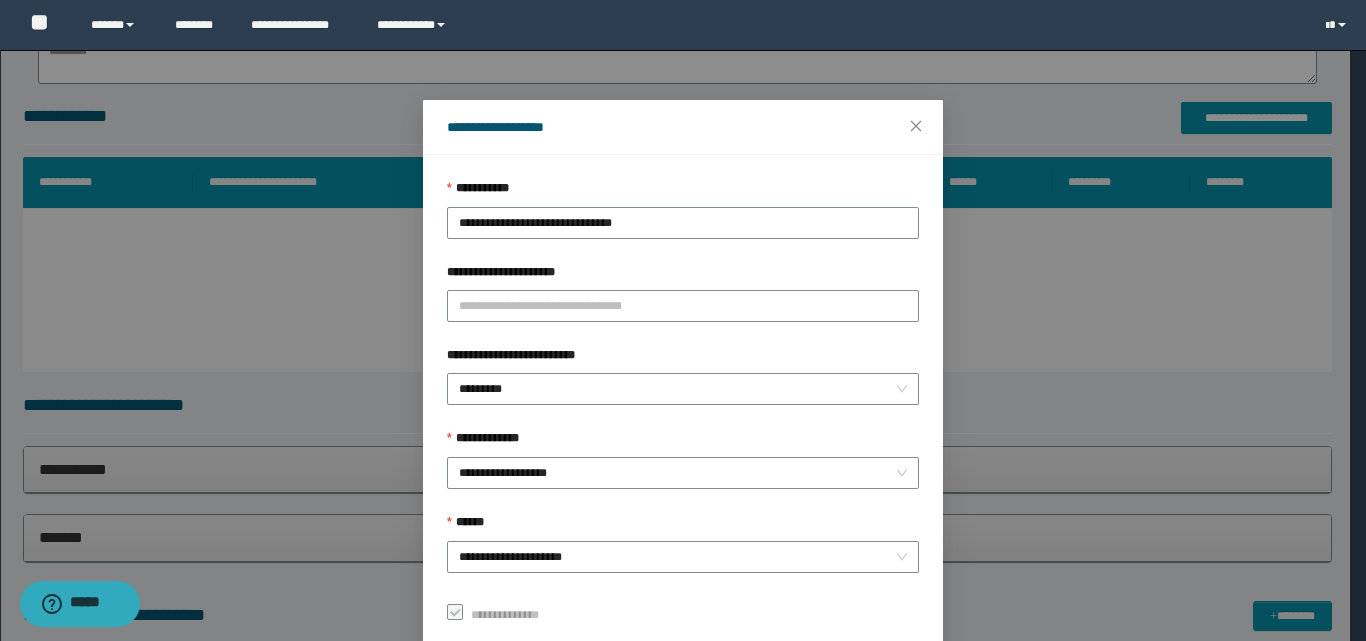 scroll, scrollTop: 111, scrollLeft: 0, axis: vertical 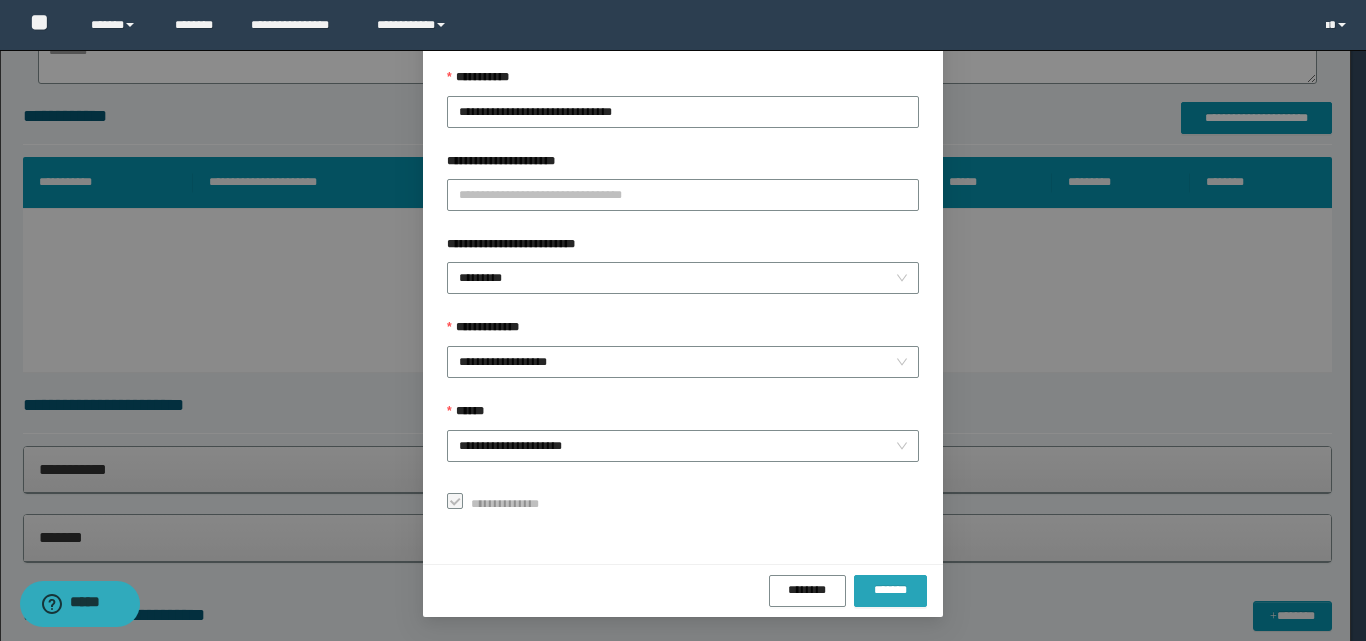 click on "*******" at bounding box center [890, 590] 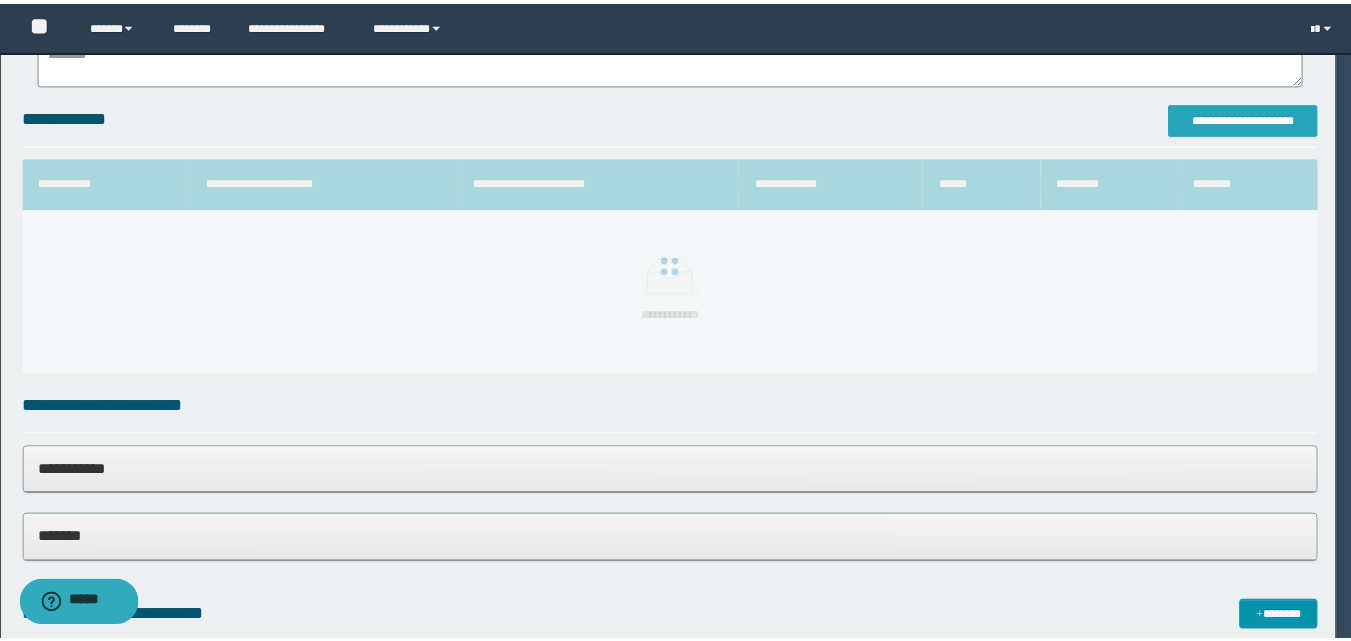 scroll, scrollTop: 0, scrollLeft: 0, axis: both 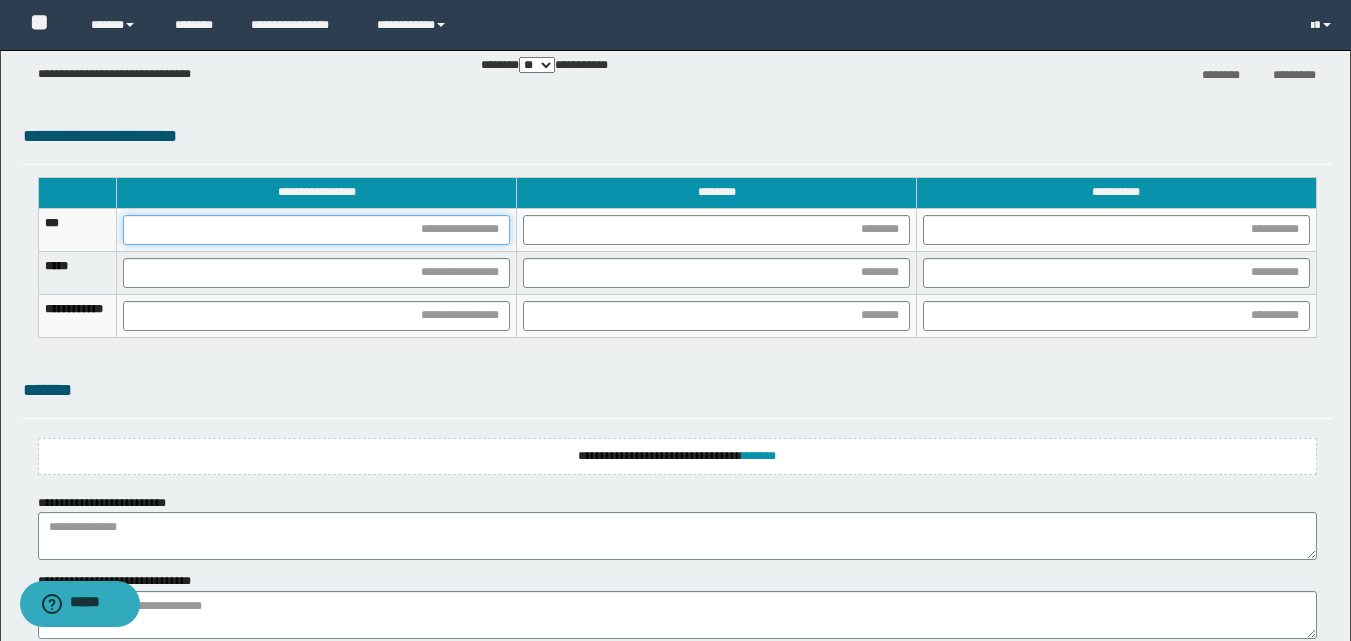 click at bounding box center (316, 230) 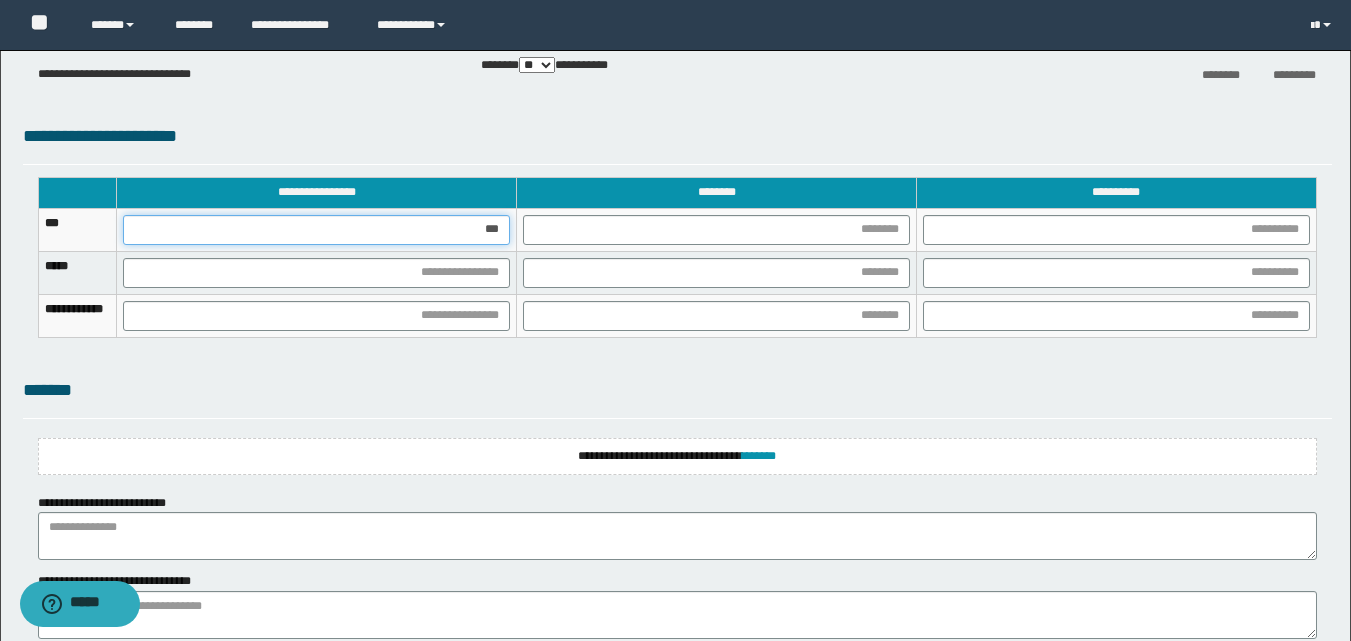 type on "****" 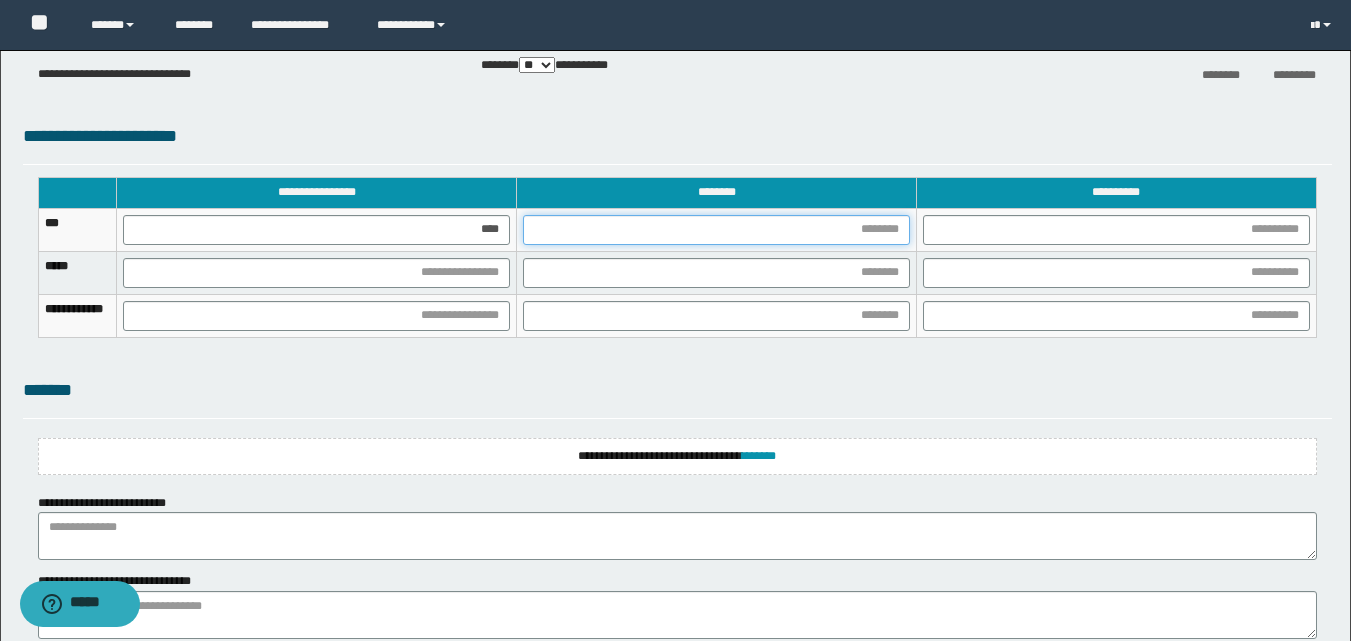 click at bounding box center [716, 230] 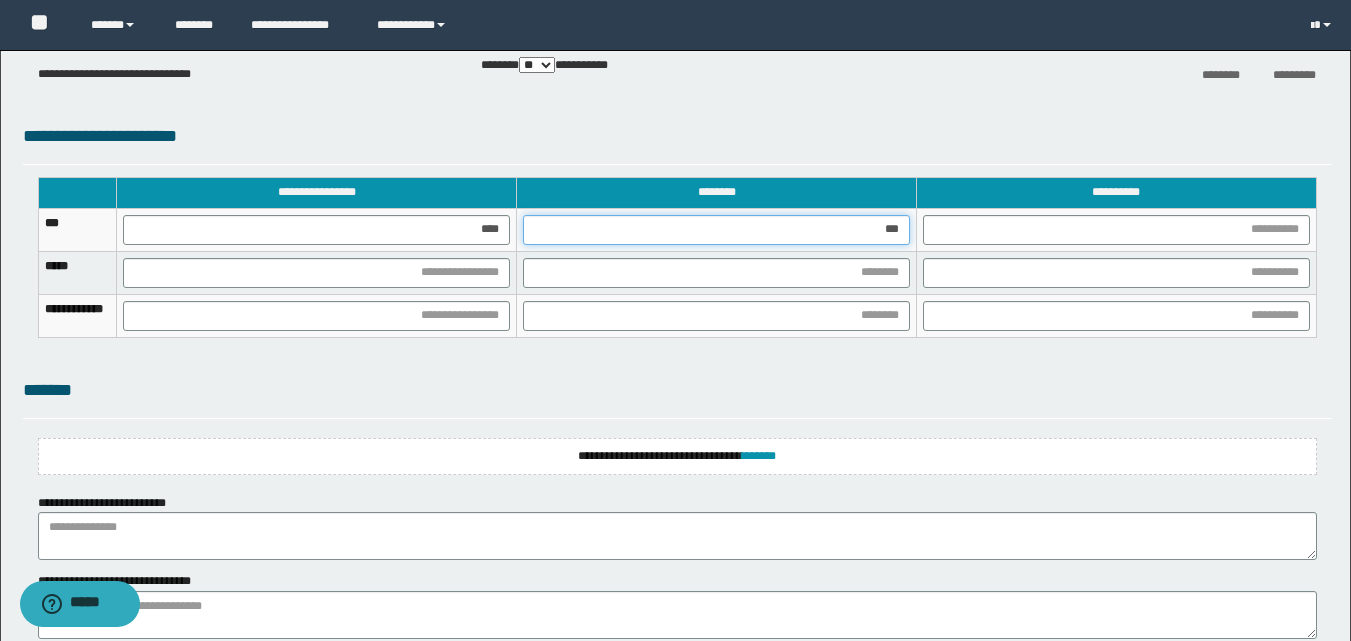 type on "****" 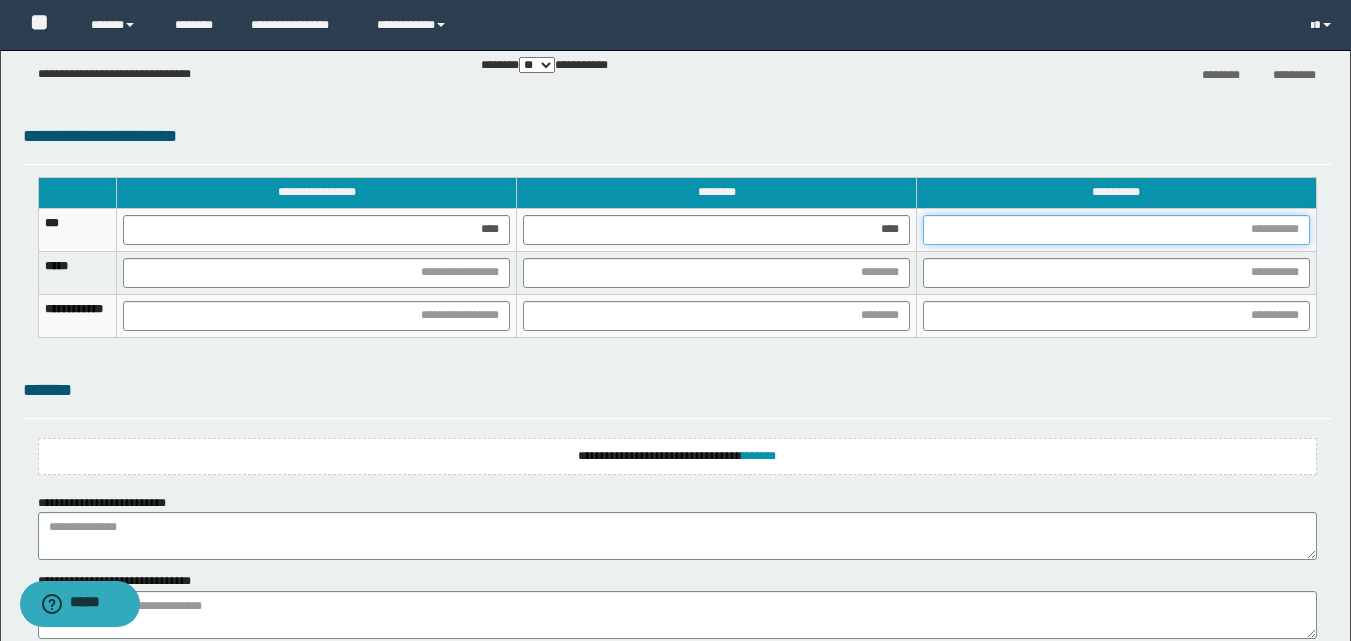 click at bounding box center [1116, 230] 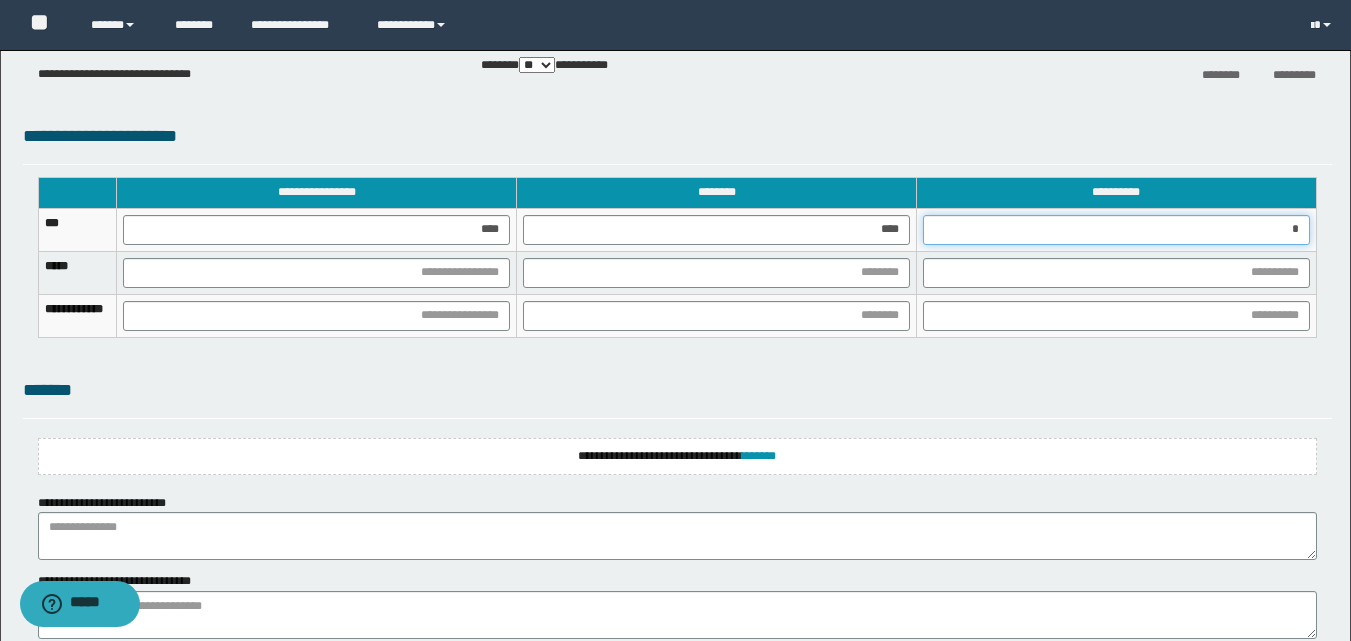 type on "**" 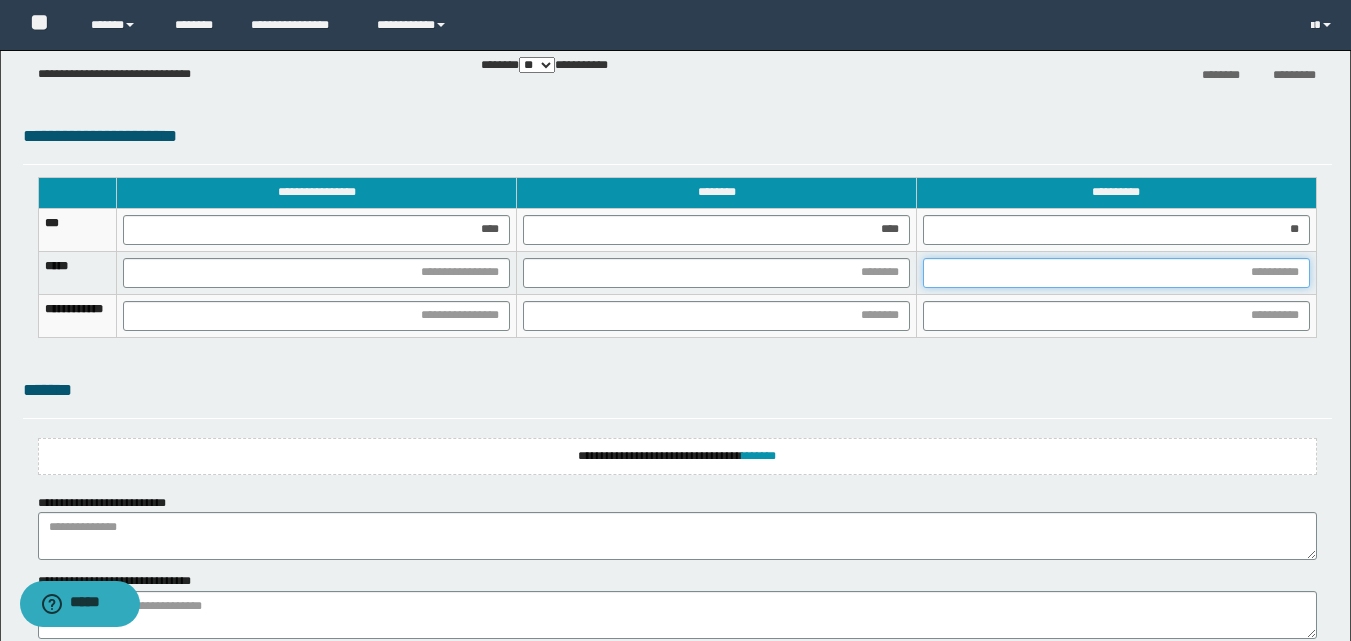 click at bounding box center [1116, 273] 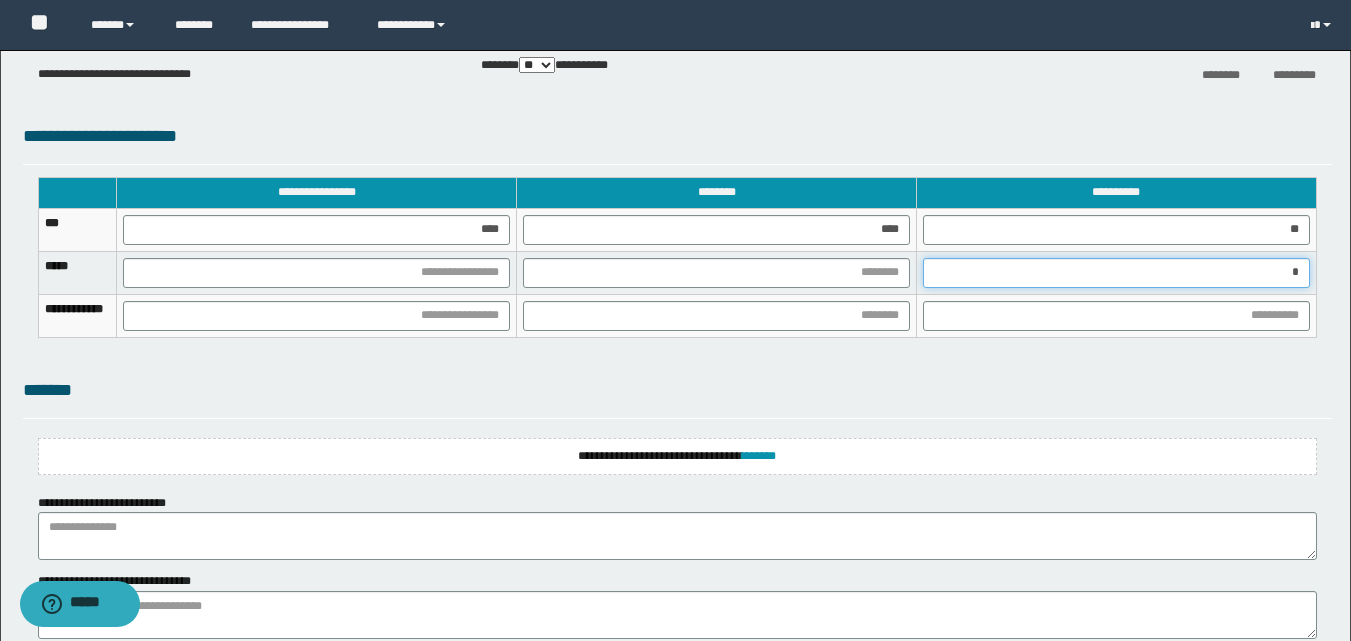 type on "**" 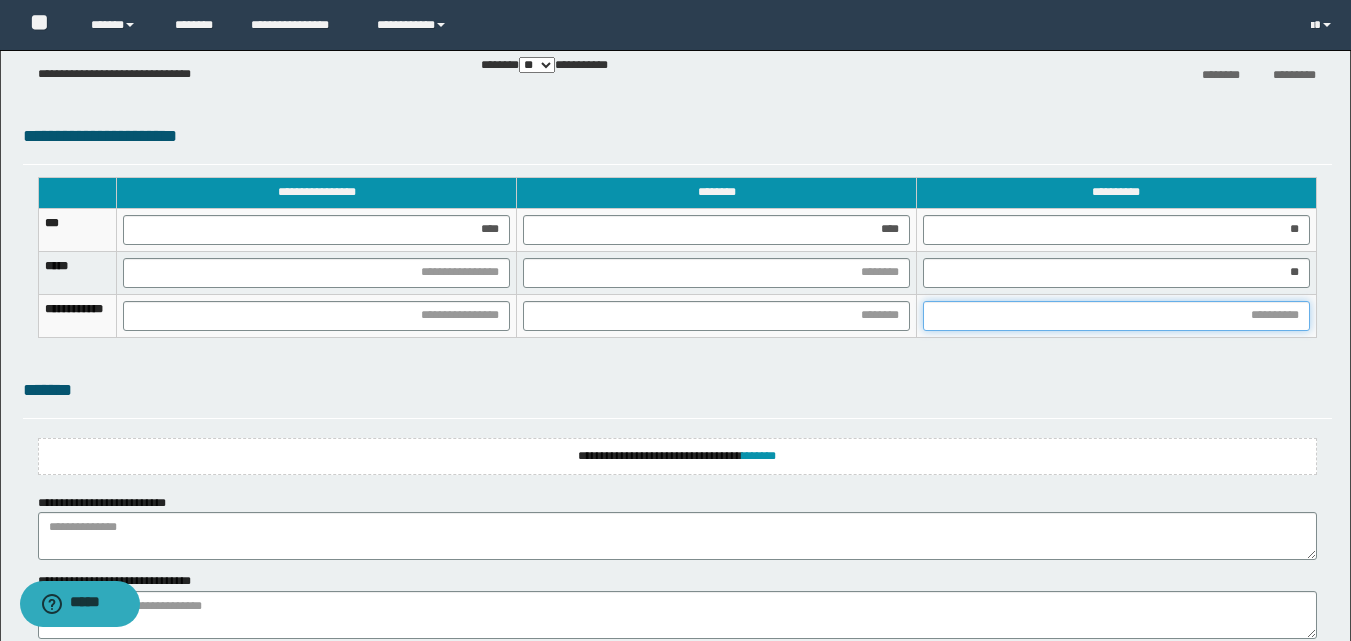 click at bounding box center [1116, 316] 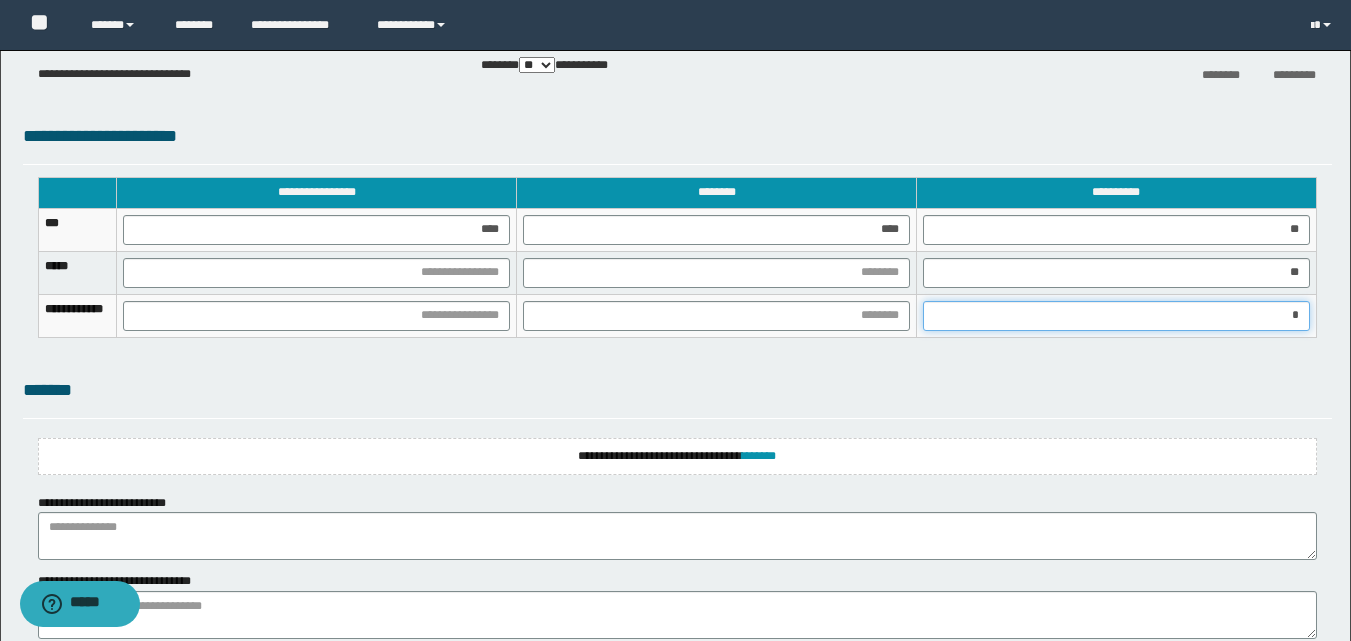 type on "**" 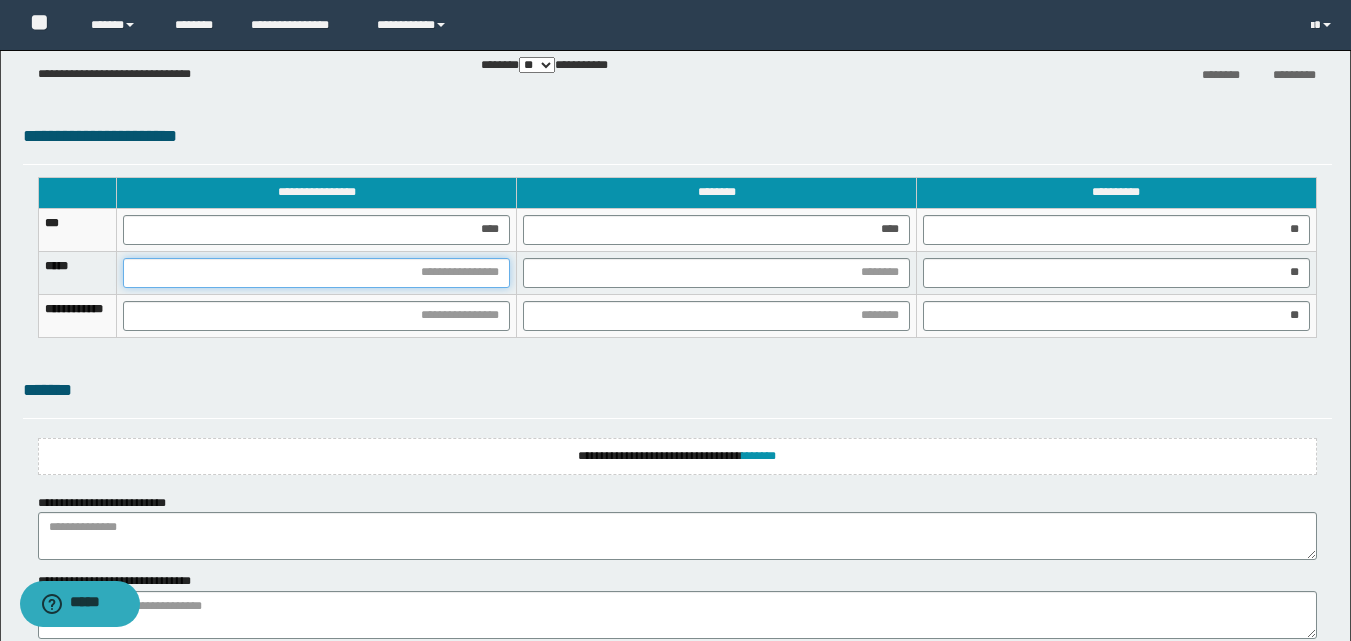 click at bounding box center [316, 273] 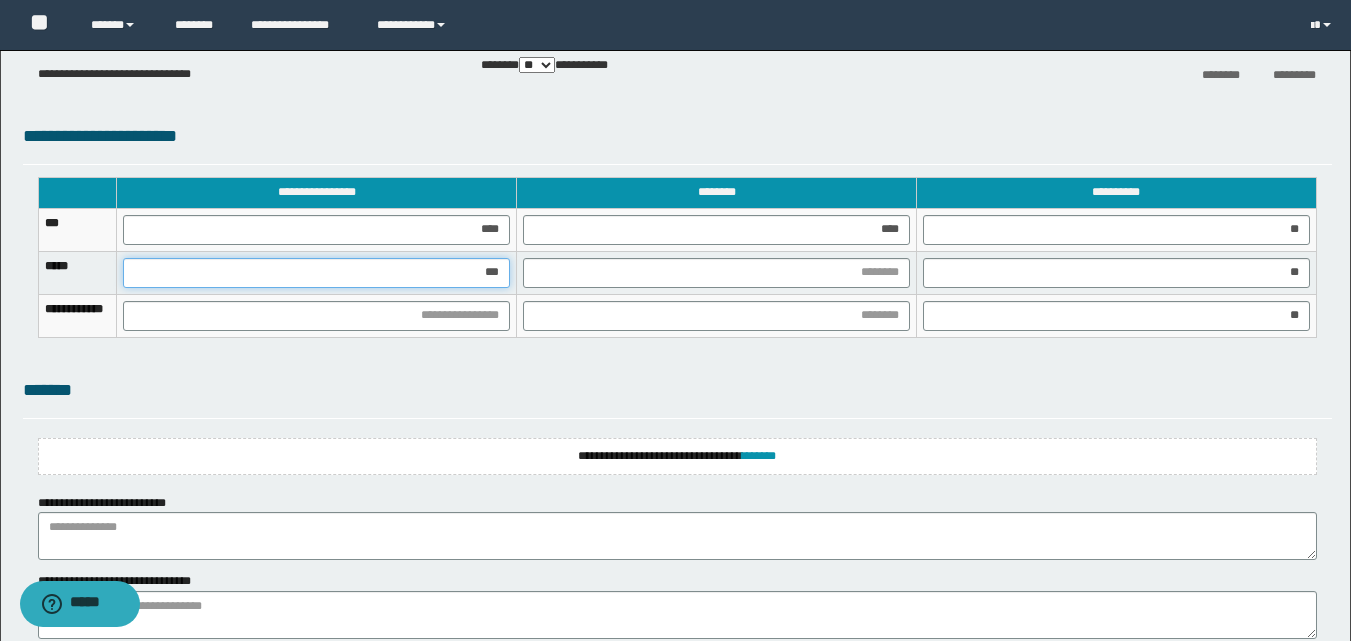 type on "****" 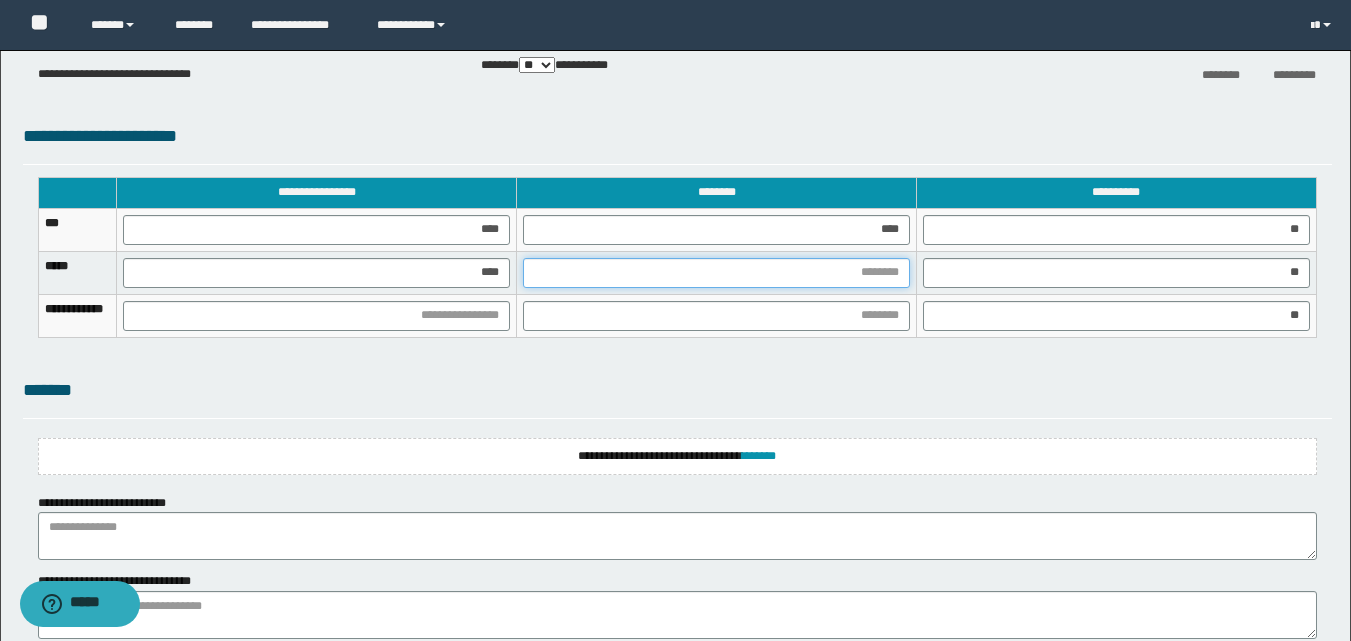 click at bounding box center [716, 273] 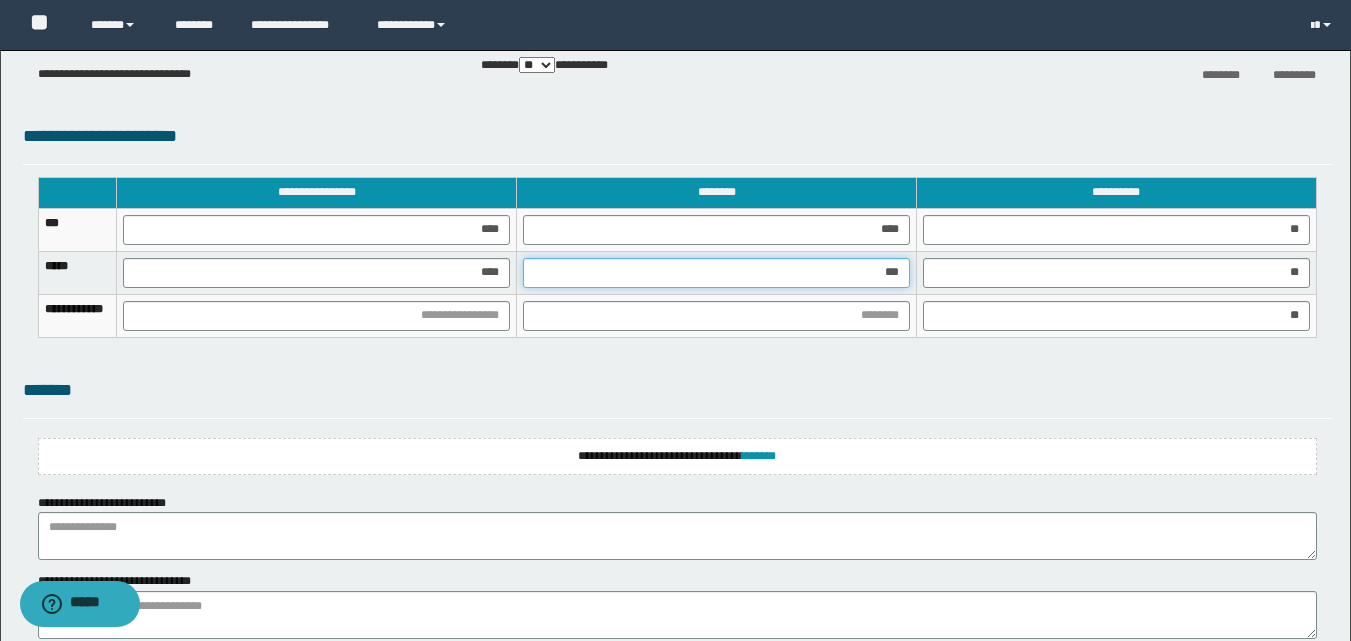 type on "****" 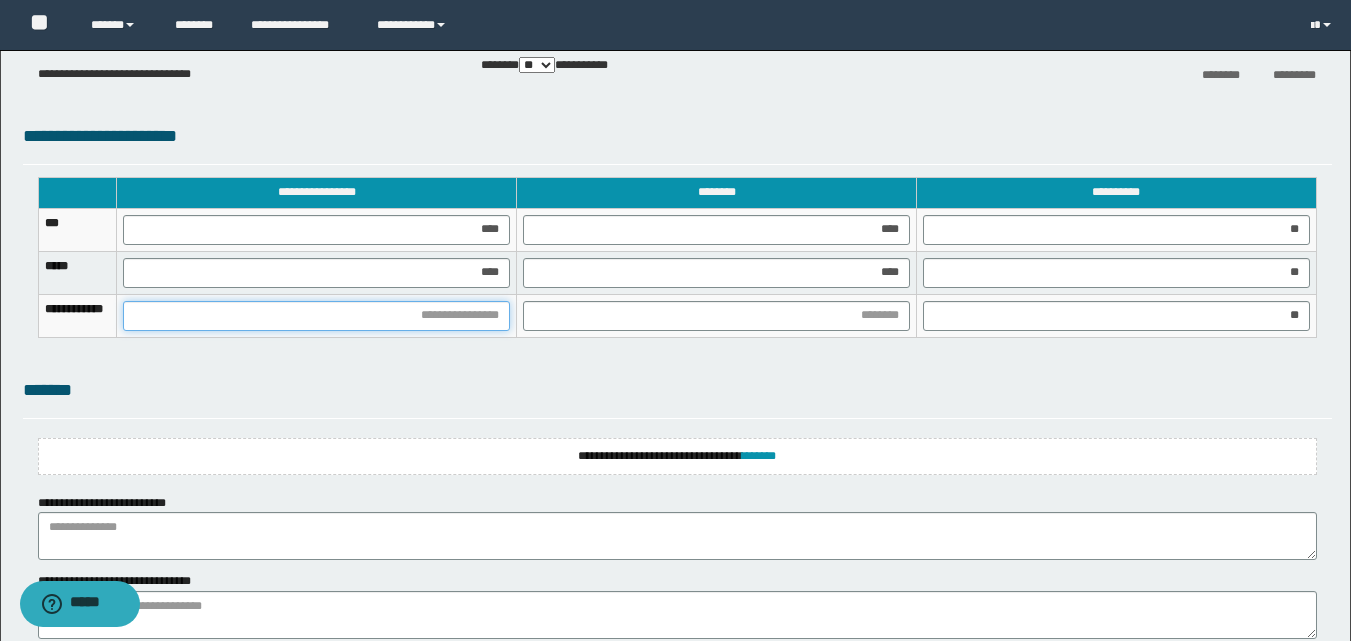 click at bounding box center [316, 316] 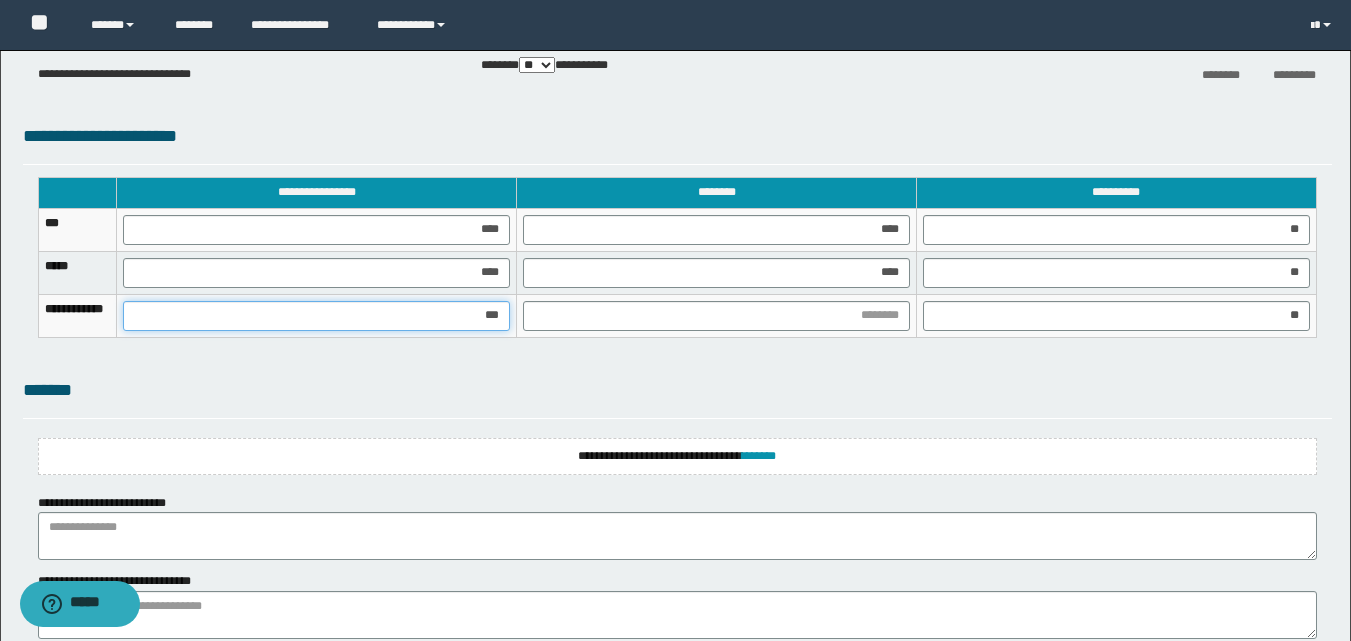 type on "****" 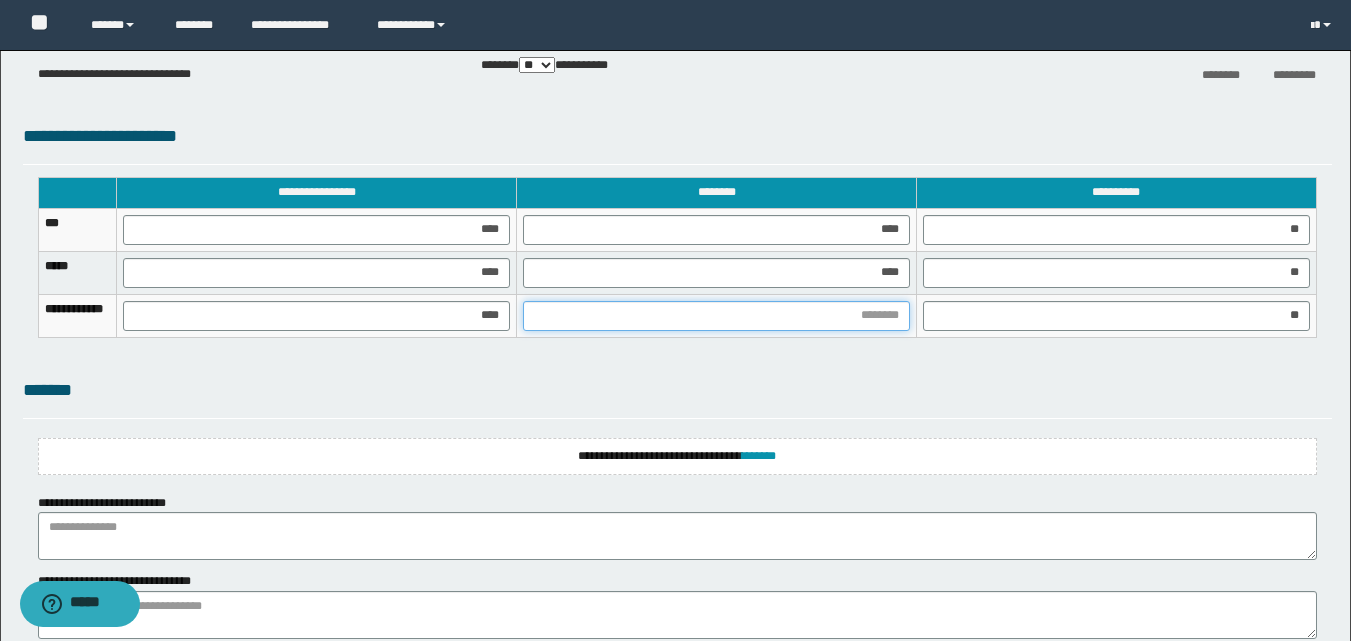 click at bounding box center (716, 316) 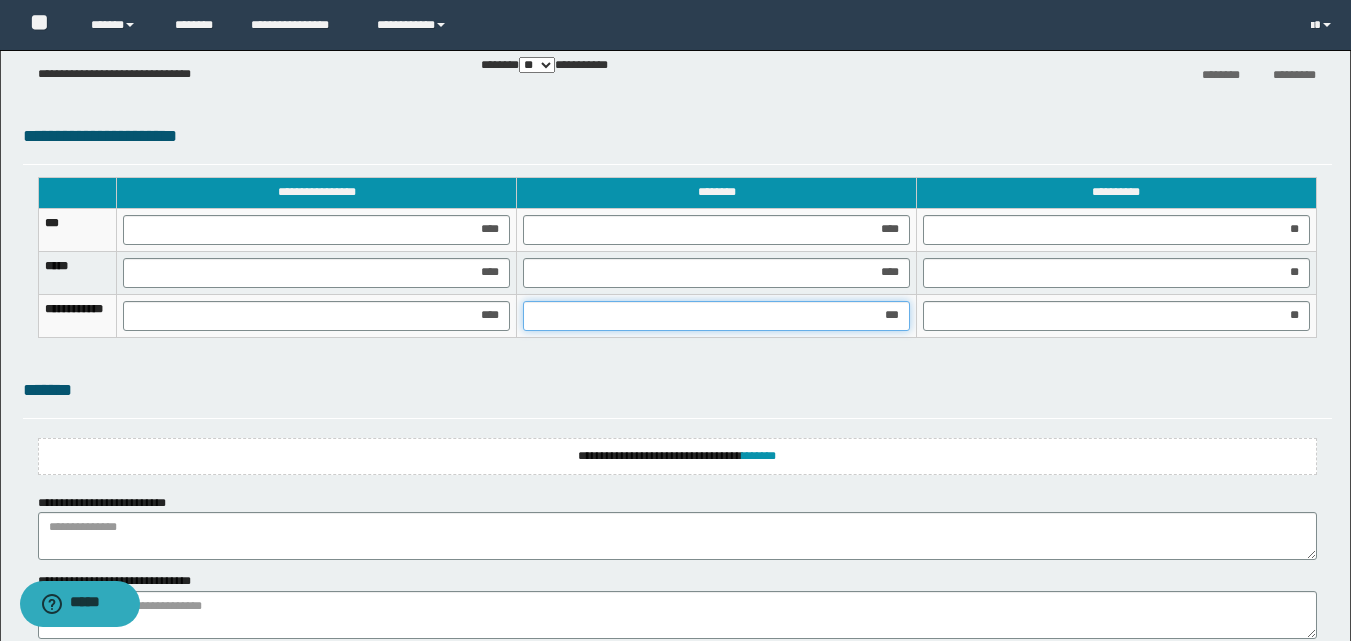 type on "****" 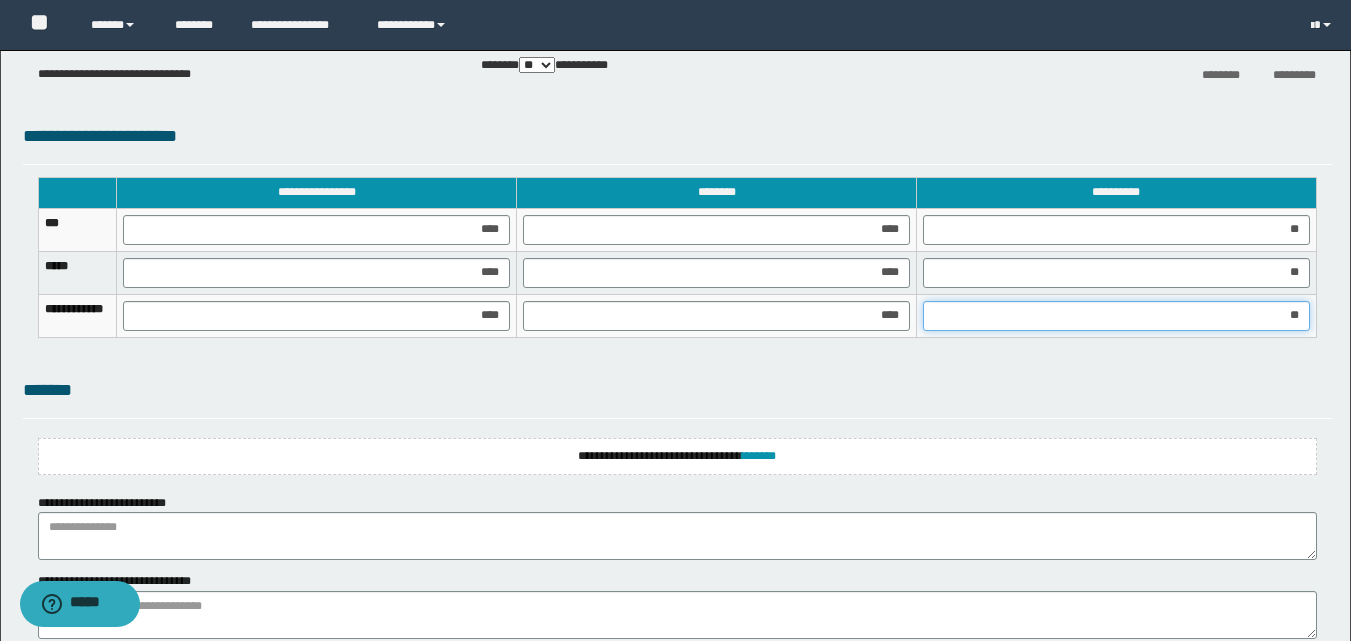 drag, startPoint x: 1302, startPoint y: 315, endPoint x: 1289, endPoint y: 316, distance: 13.038404 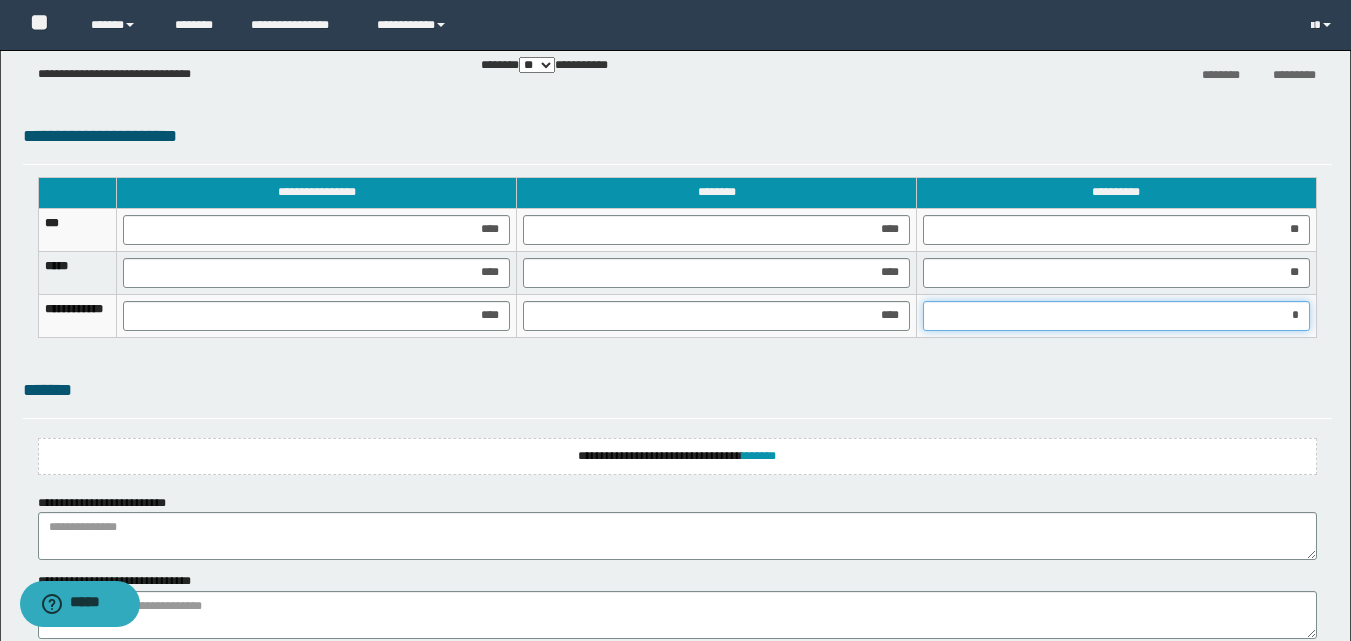 type on "**" 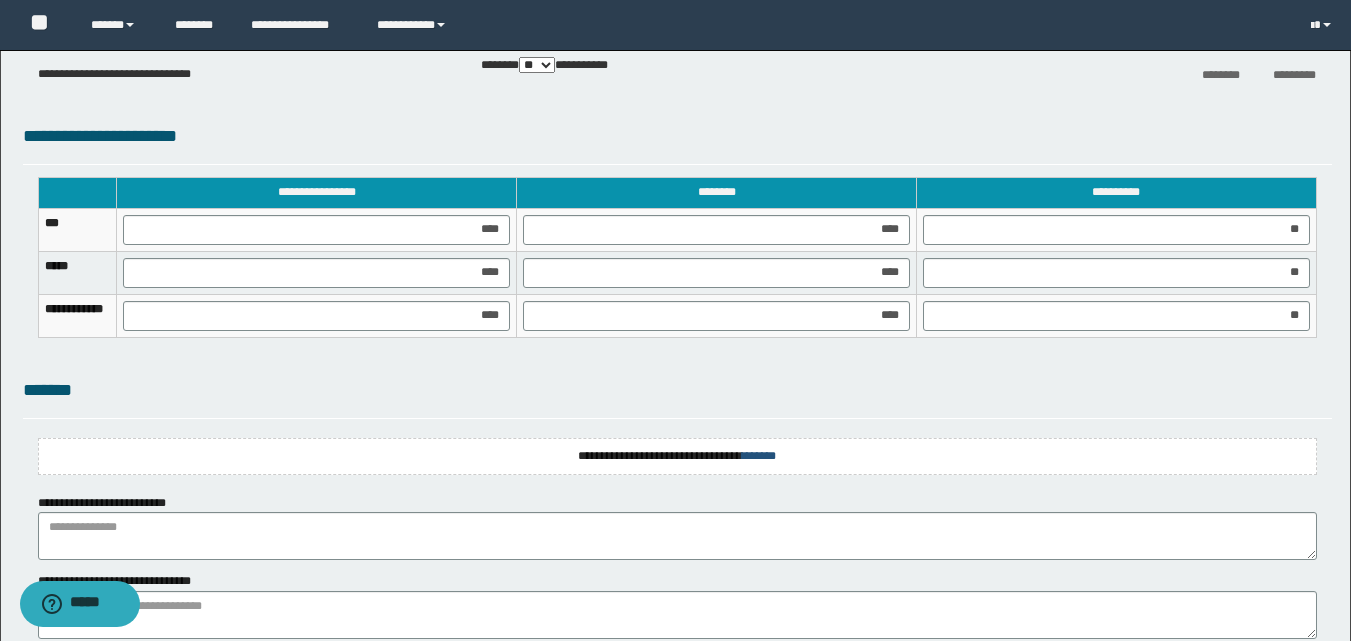 click on "*******" at bounding box center [759, 456] 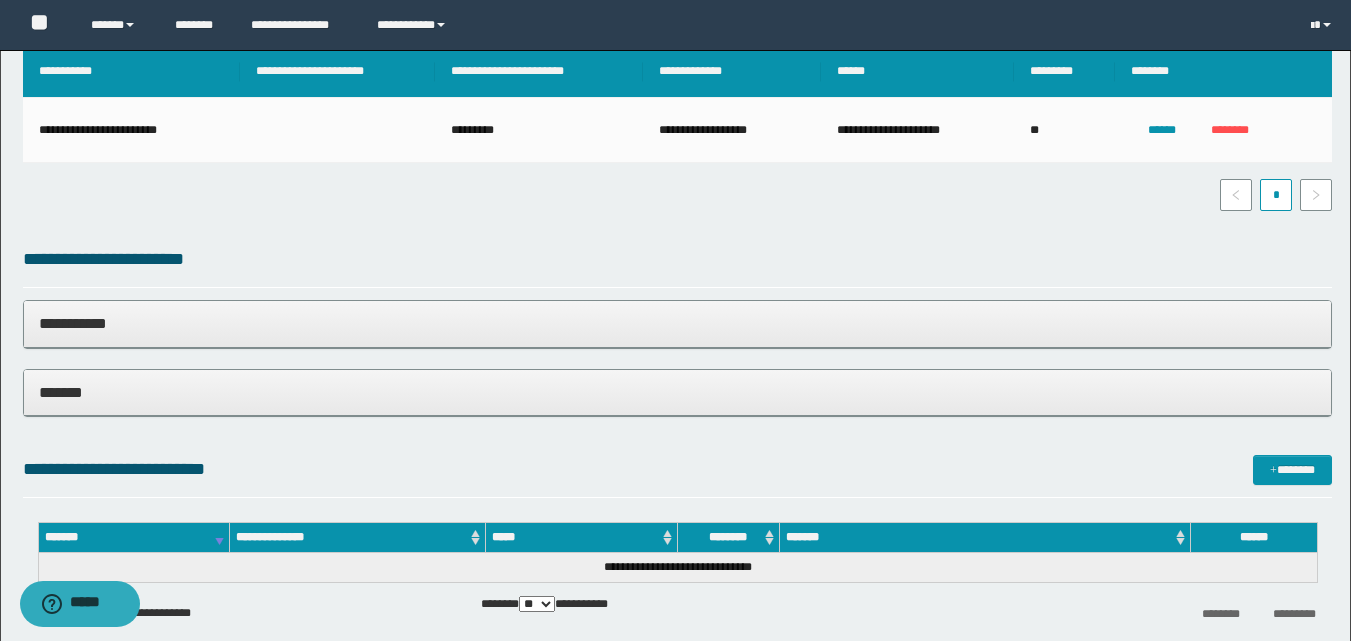 scroll, scrollTop: 1470, scrollLeft: 0, axis: vertical 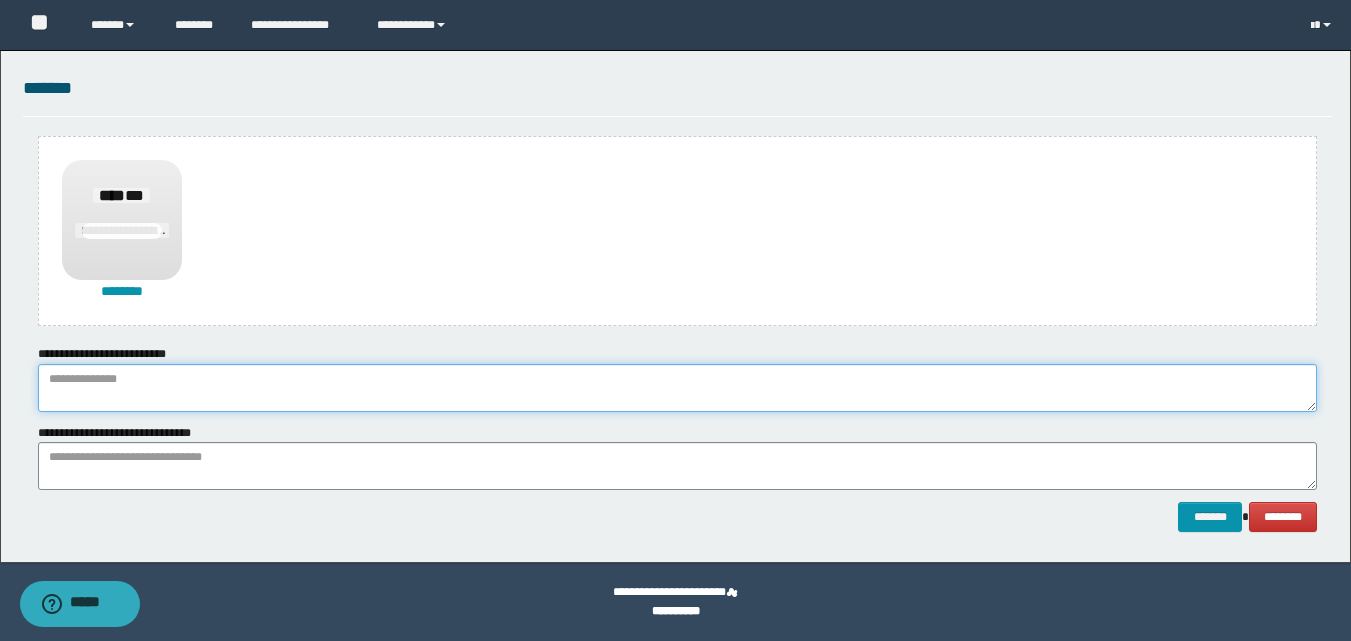 click at bounding box center [677, 388] 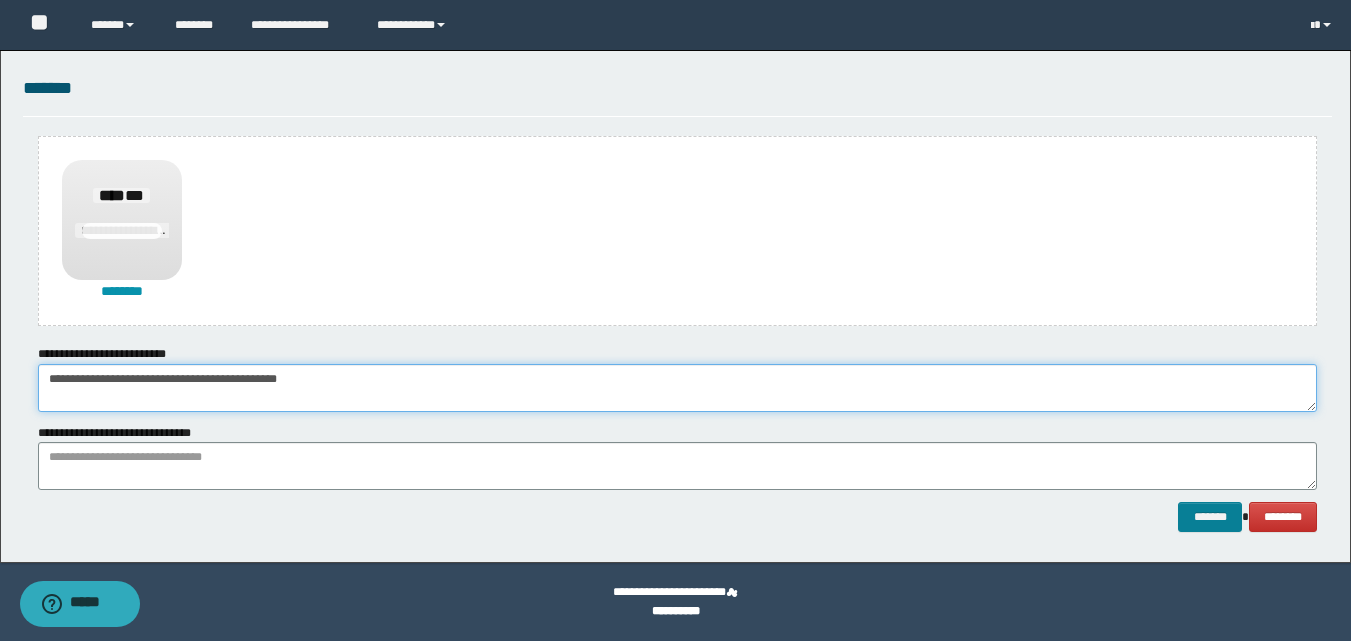 type on "**********" 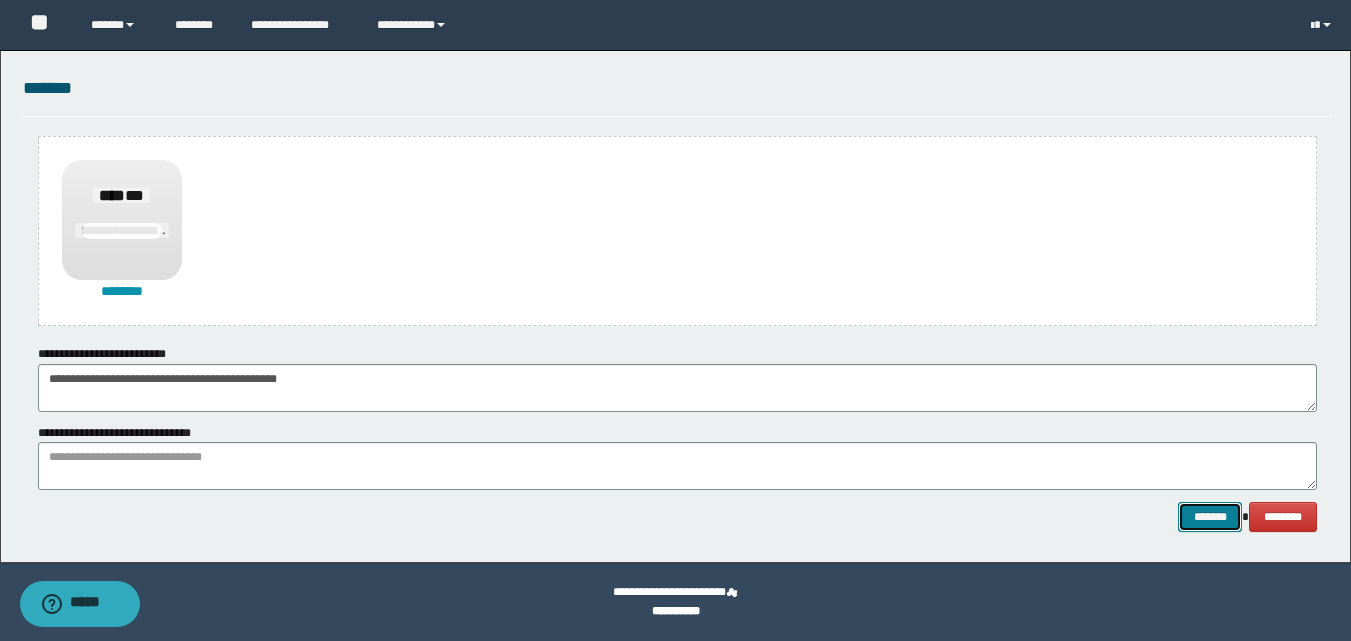 click on "*******" at bounding box center (1210, 517) 